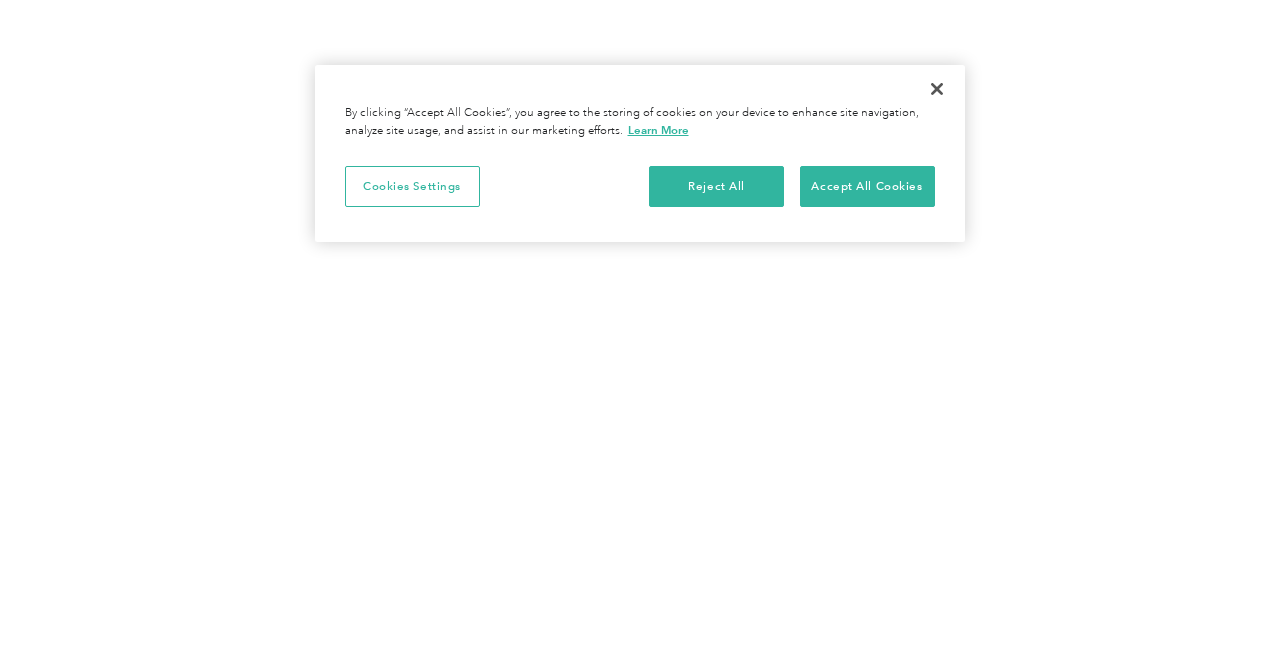 scroll, scrollTop: 0, scrollLeft: 0, axis: both 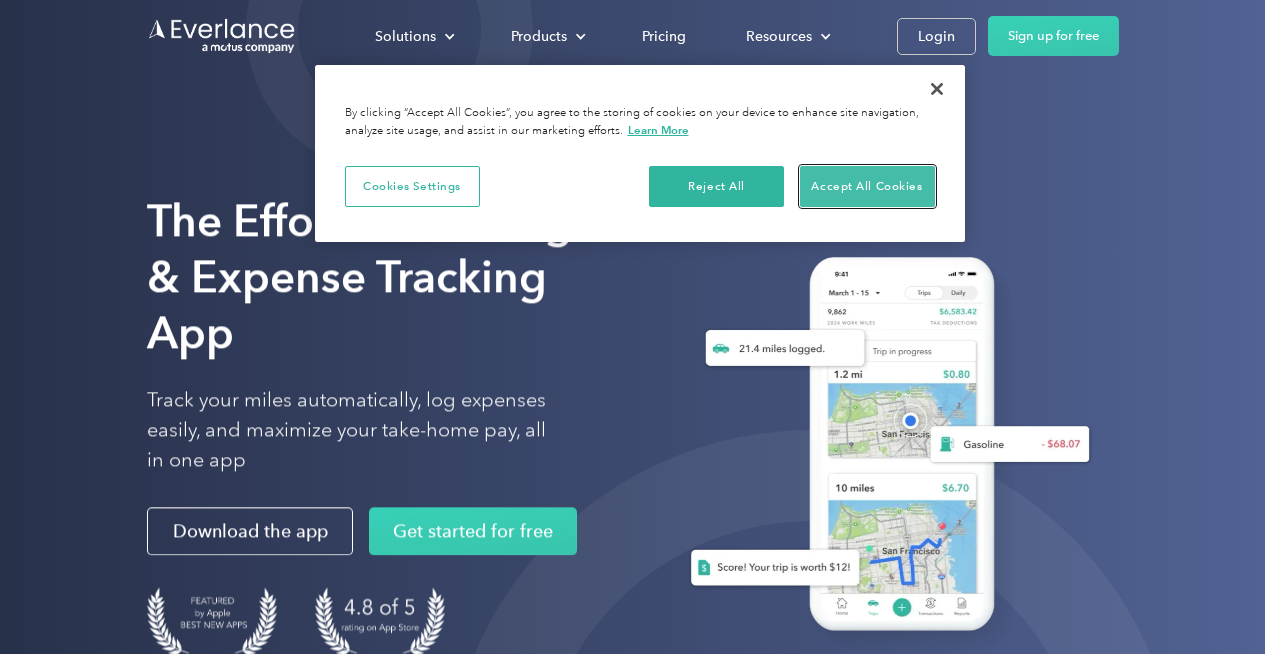 click on "Accept All Cookies" at bounding box center [867, 187] 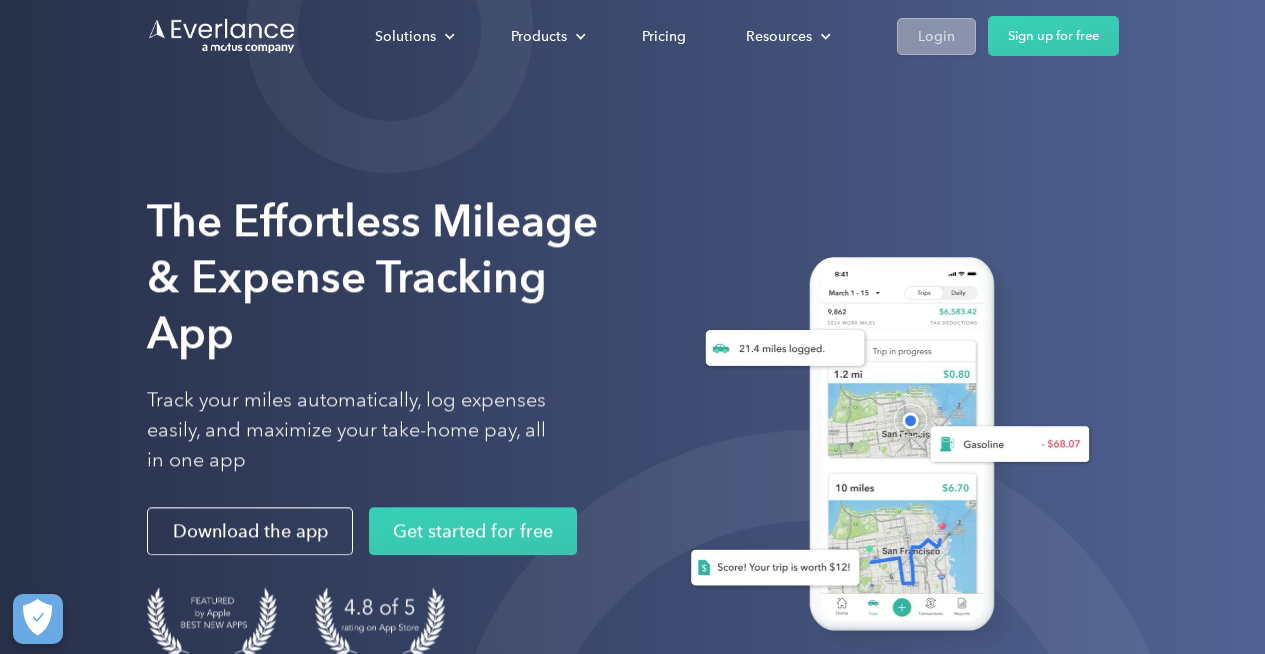 click on "Login" at bounding box center [936, 36] 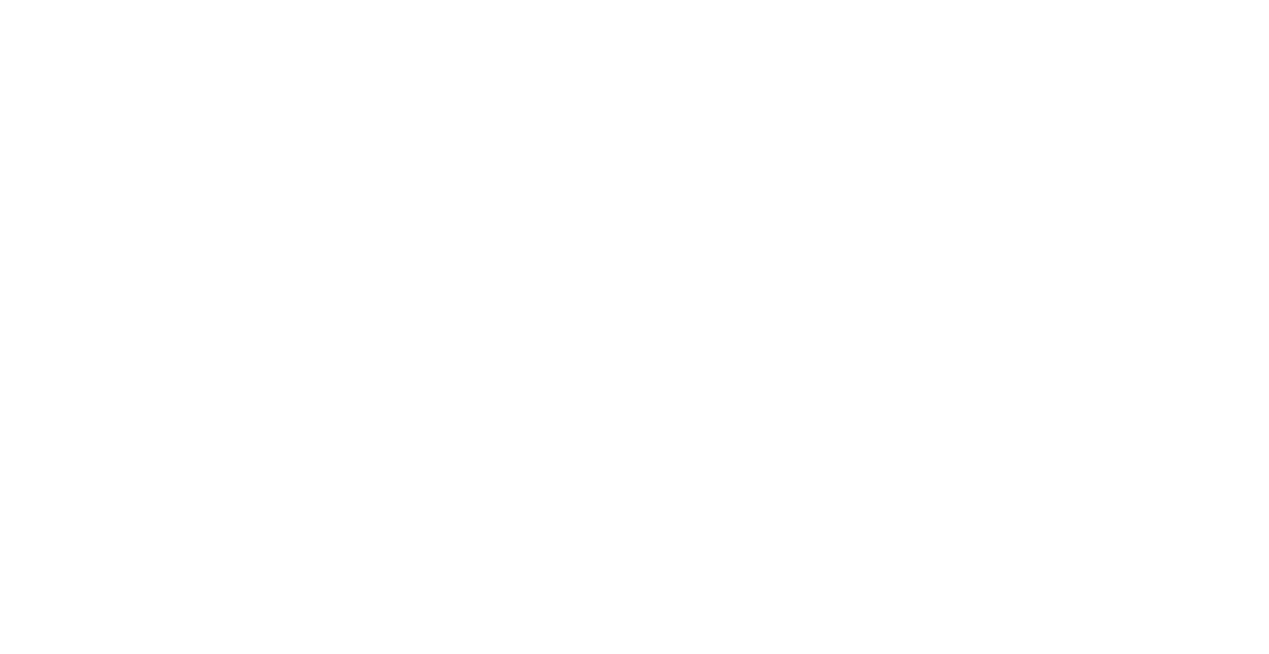 scroll, scrollTop: 0, scrollLeft: 0, axis: both 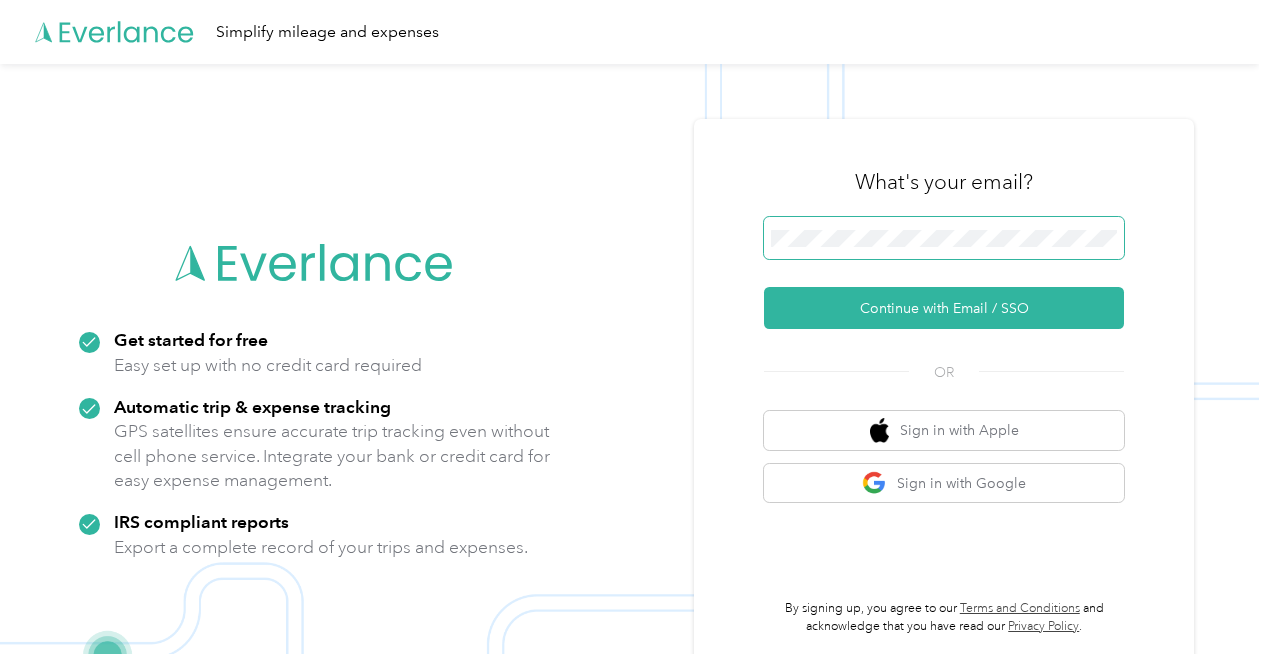 click on "Continue with Email / SSO" at bounding box center [944, 308] 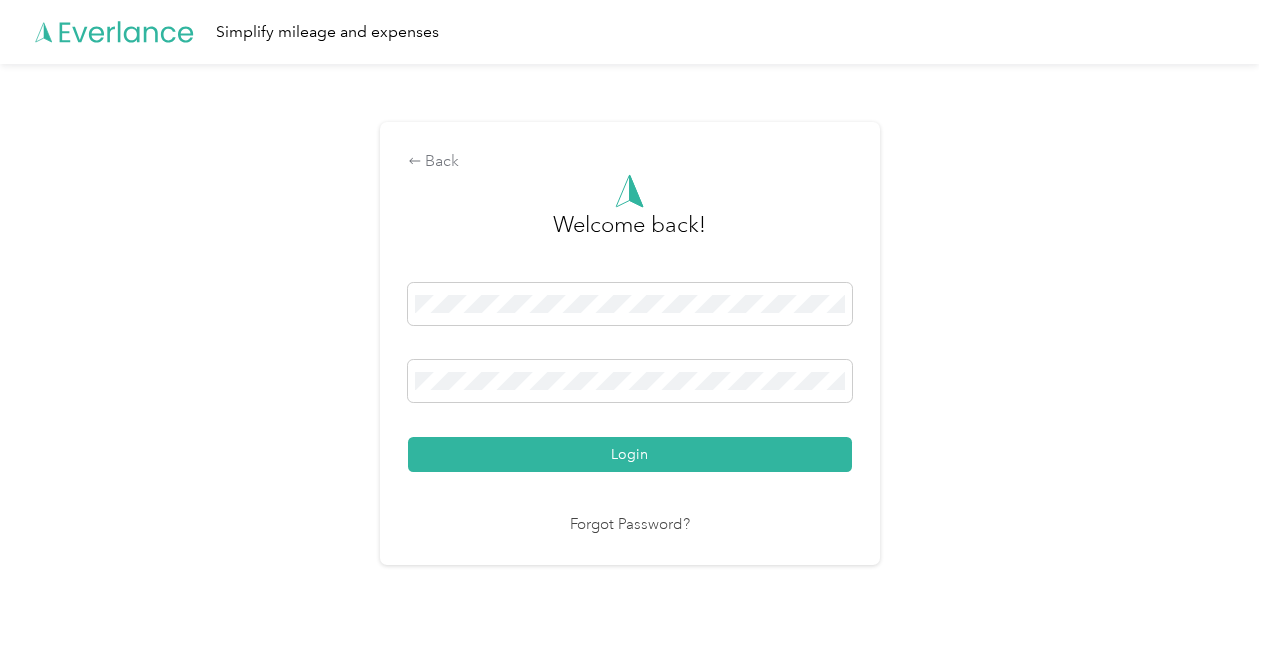 click on "Login" at bounding box center [630, 454] 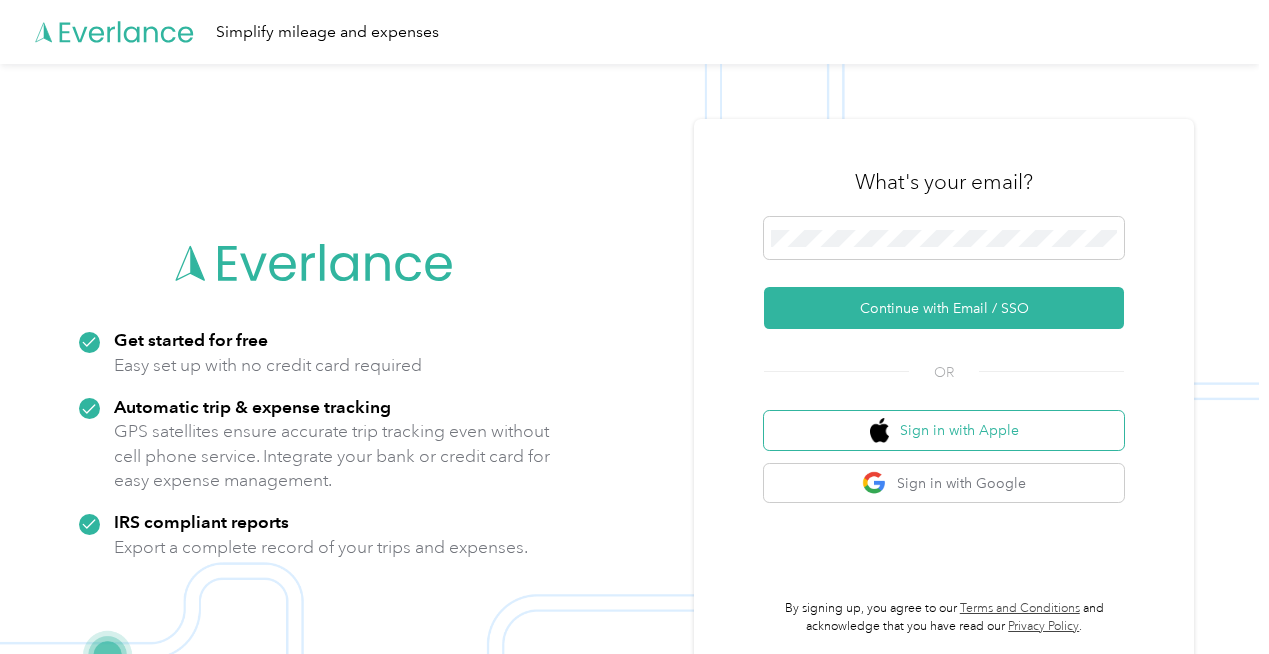 click on "Sign in with Apple" at bounding box center [944, 430] 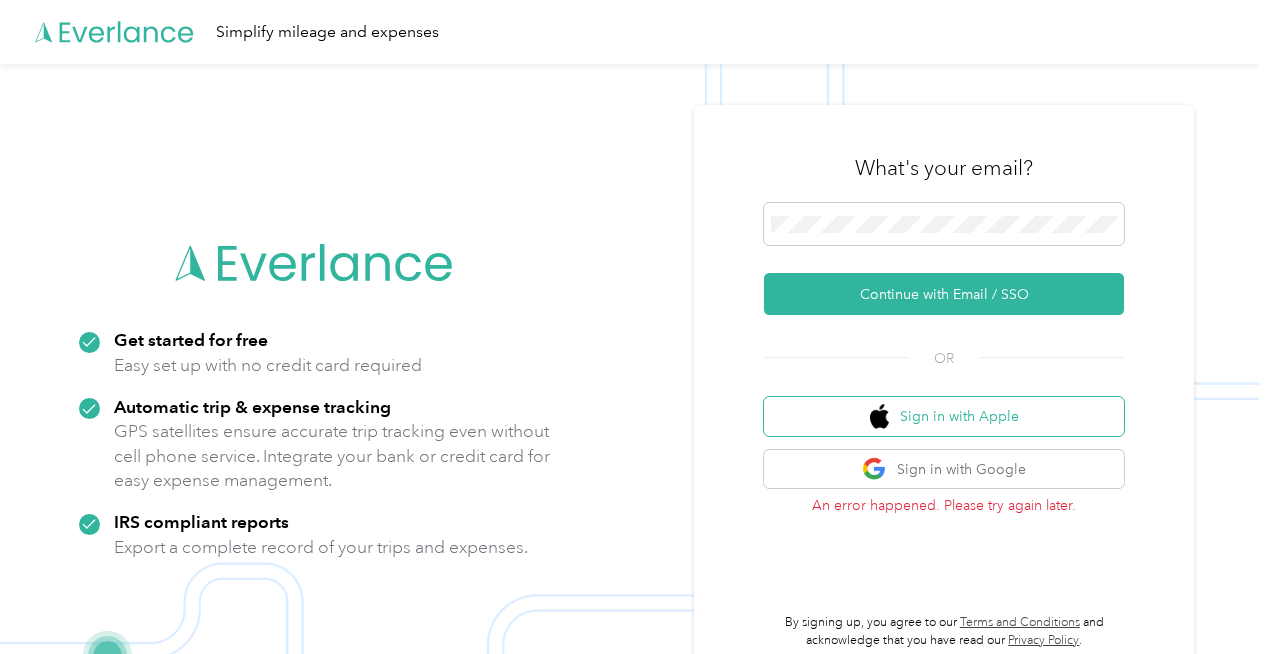 click on "Sign in with Apple" at bounding box center [944, 416] 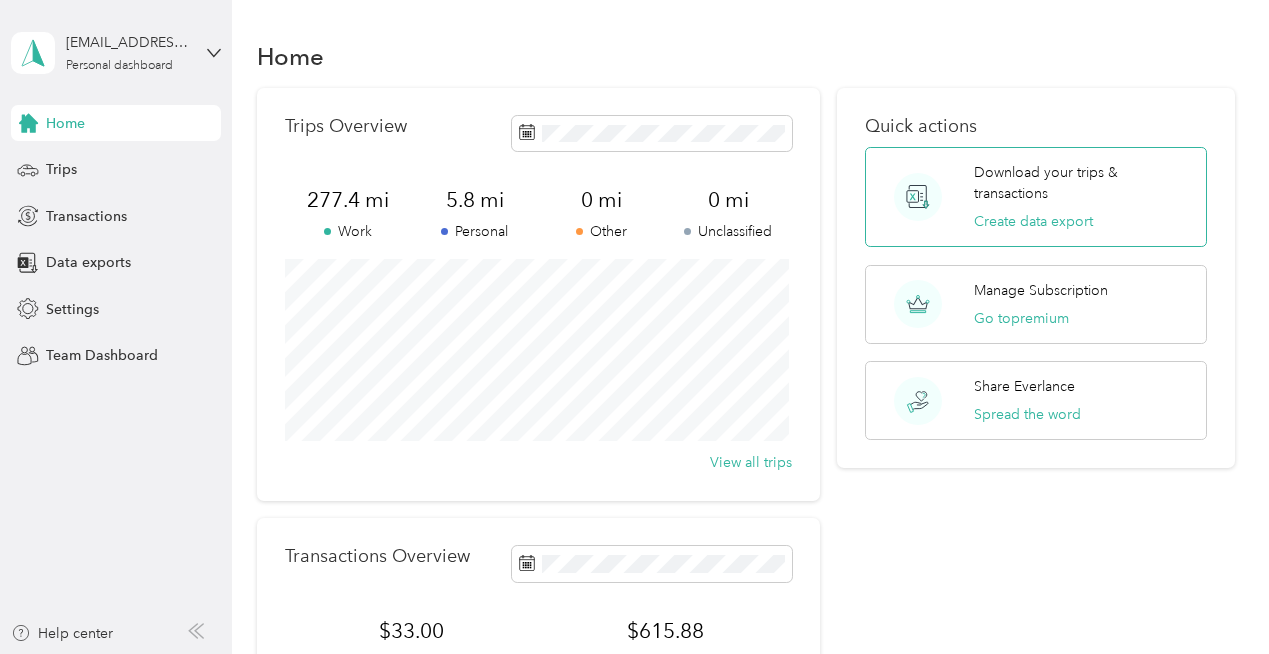 click on "Download your trips & transactions" at bounding box center (1083, 183) 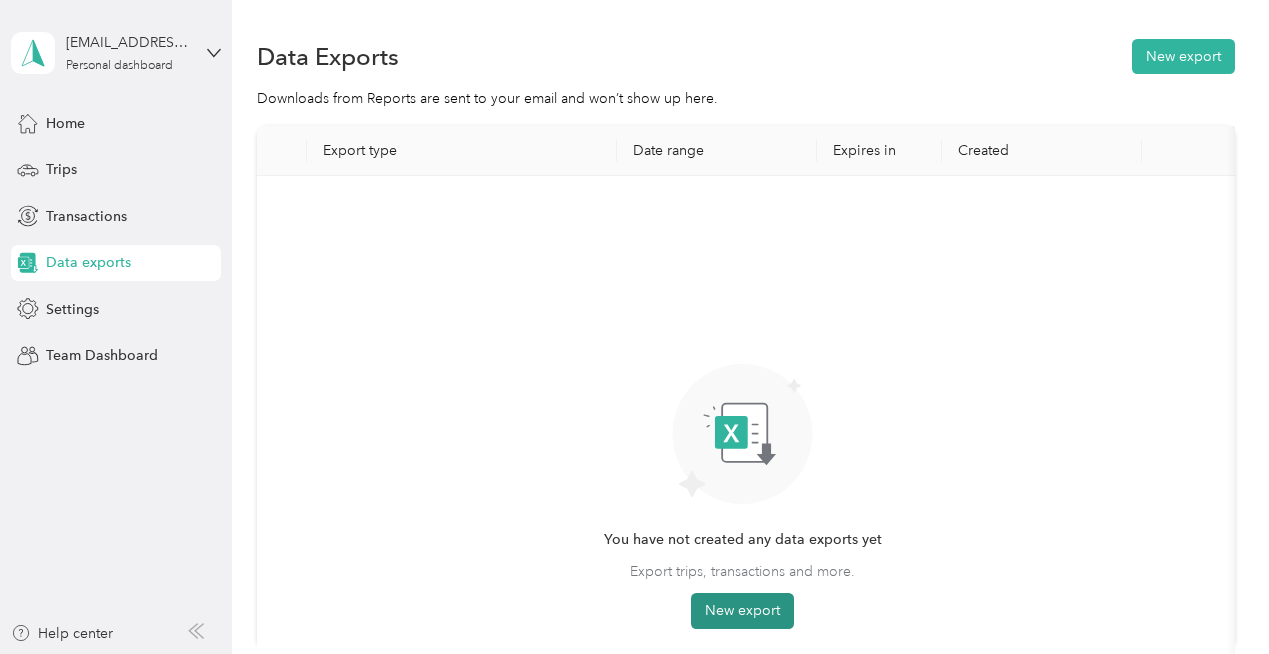click on "New export" at bounding box center [742, 611] 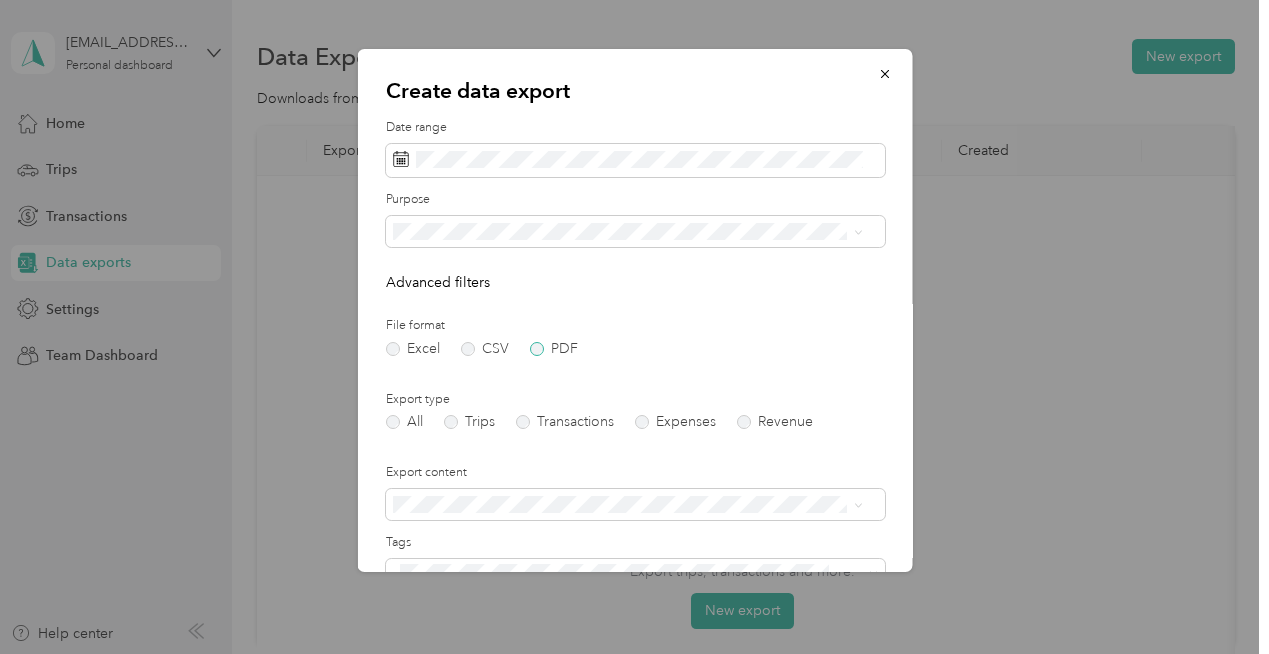 click on "PDF" at bounding box center (553, 349) 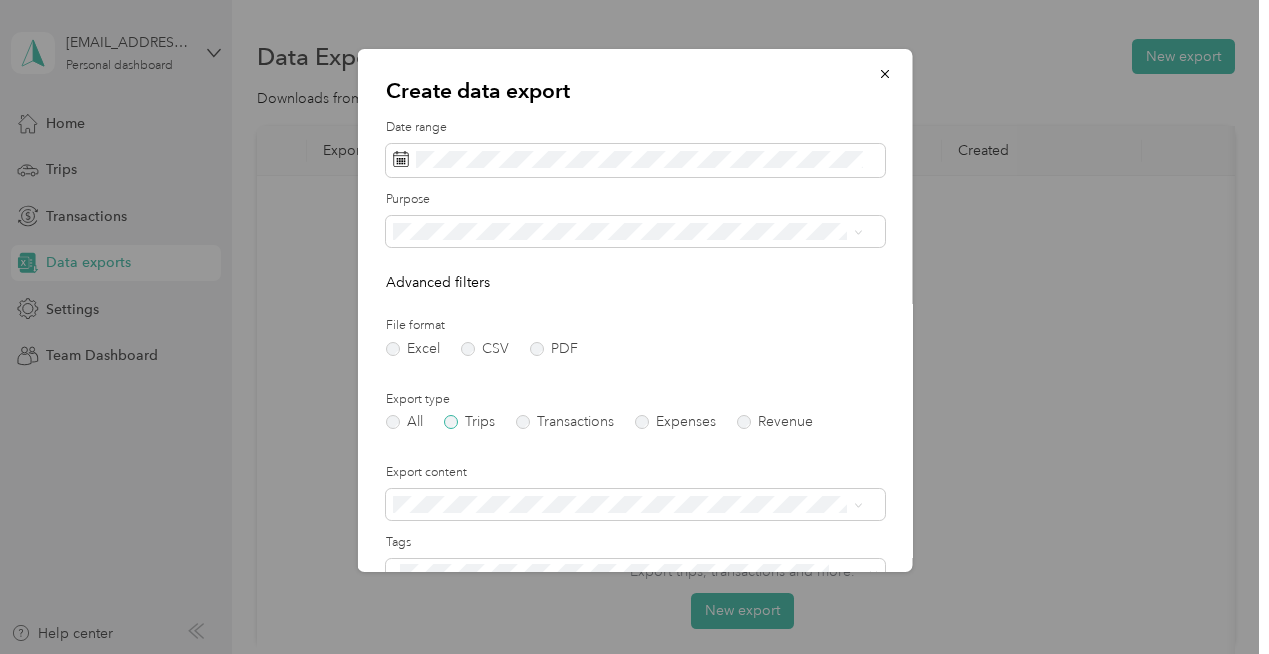 click on "Trips" at bounding box center [468, 422] 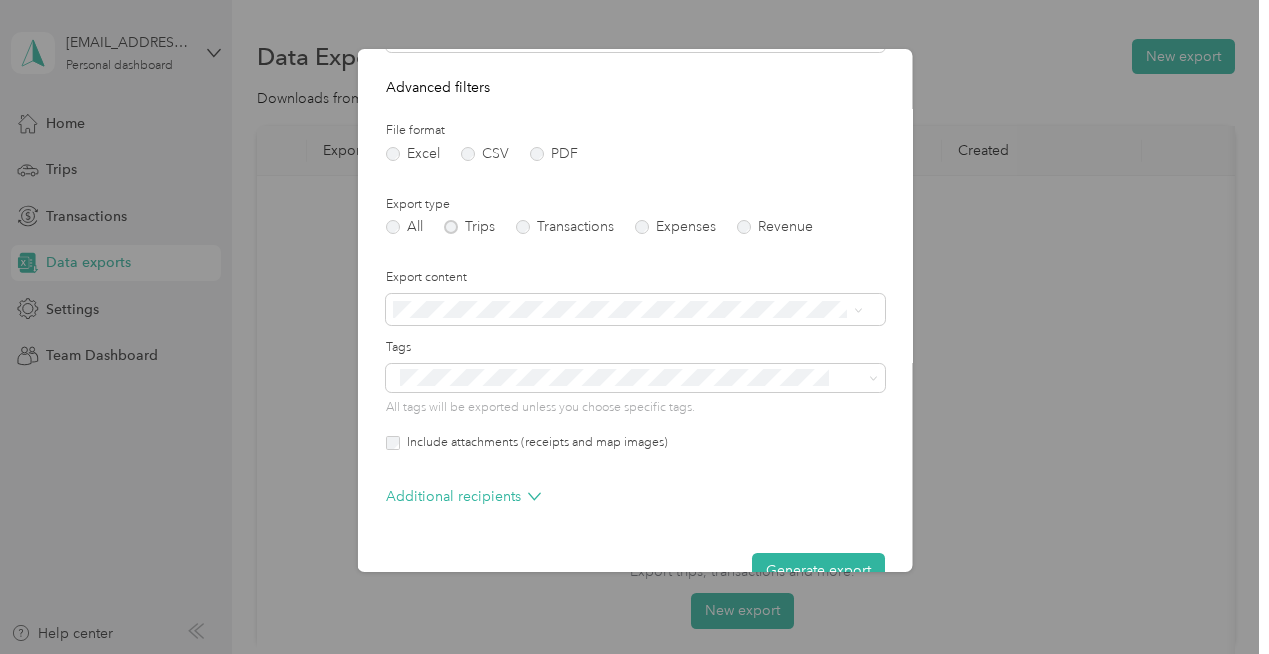 scroll, scrollTop: 239, scrollLeft: 0, axis: vertical 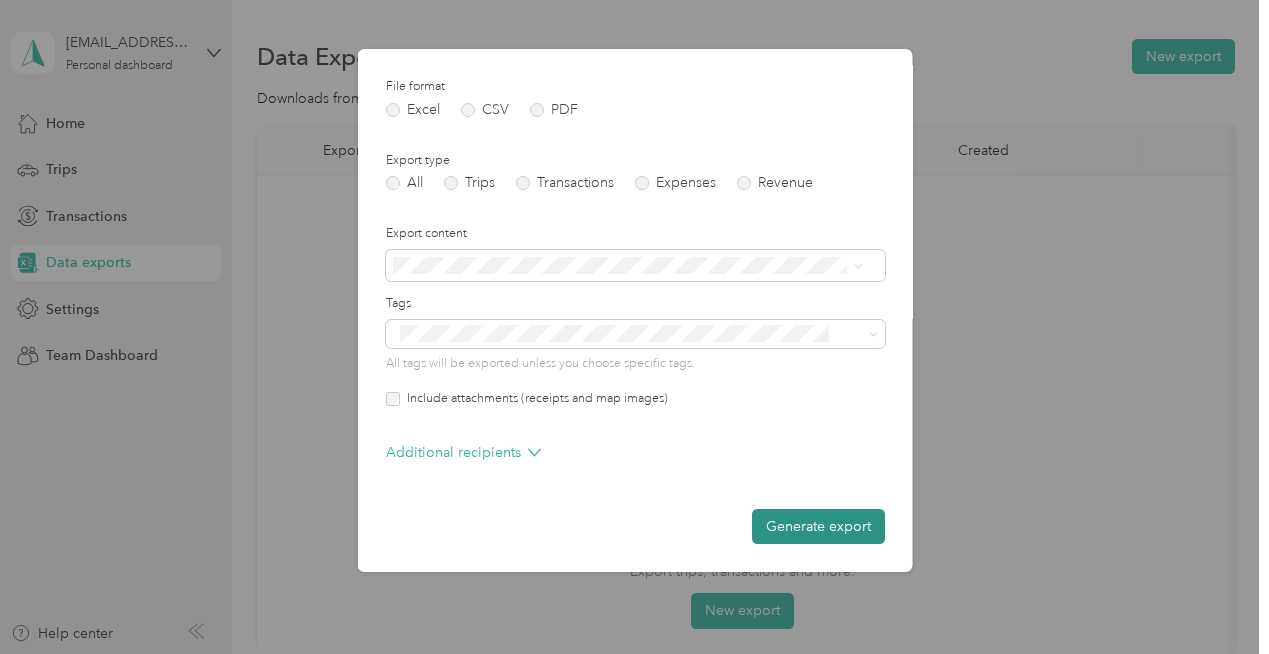 click on "Generate export" at bounding box center (817, 526) 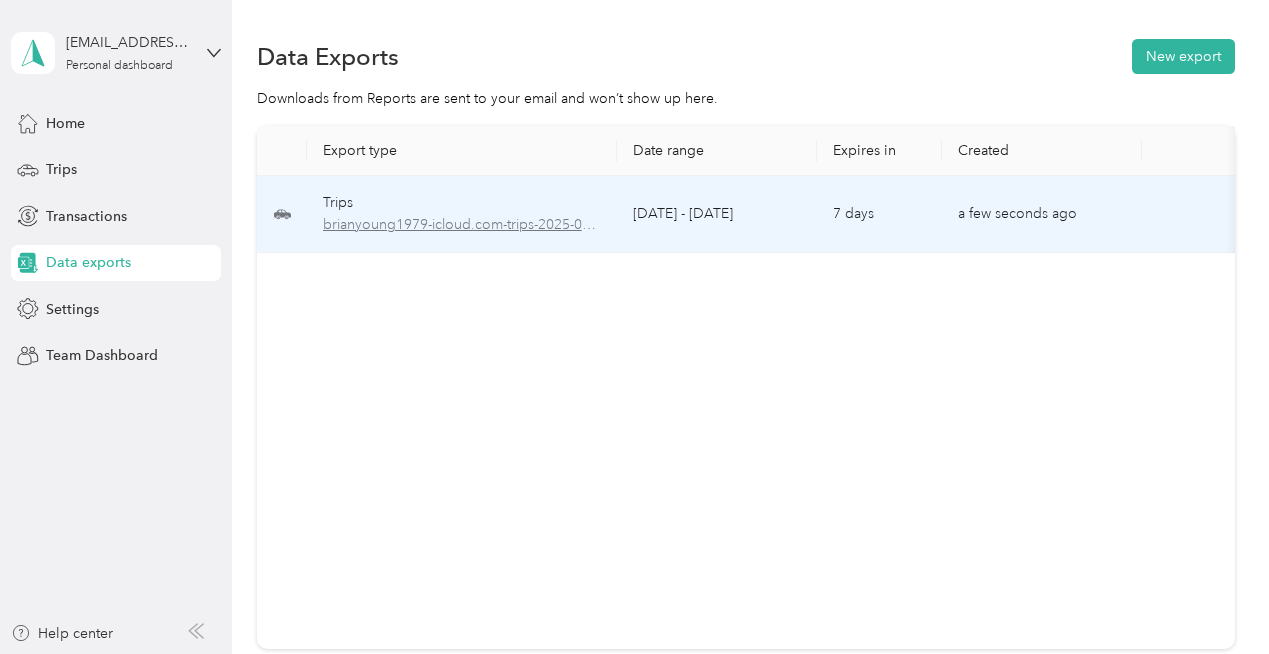 click on "brianyoung1979-icloud.com-trips-2025-07-01-2025-07-10.pdf" at bounding box center [462, 225] 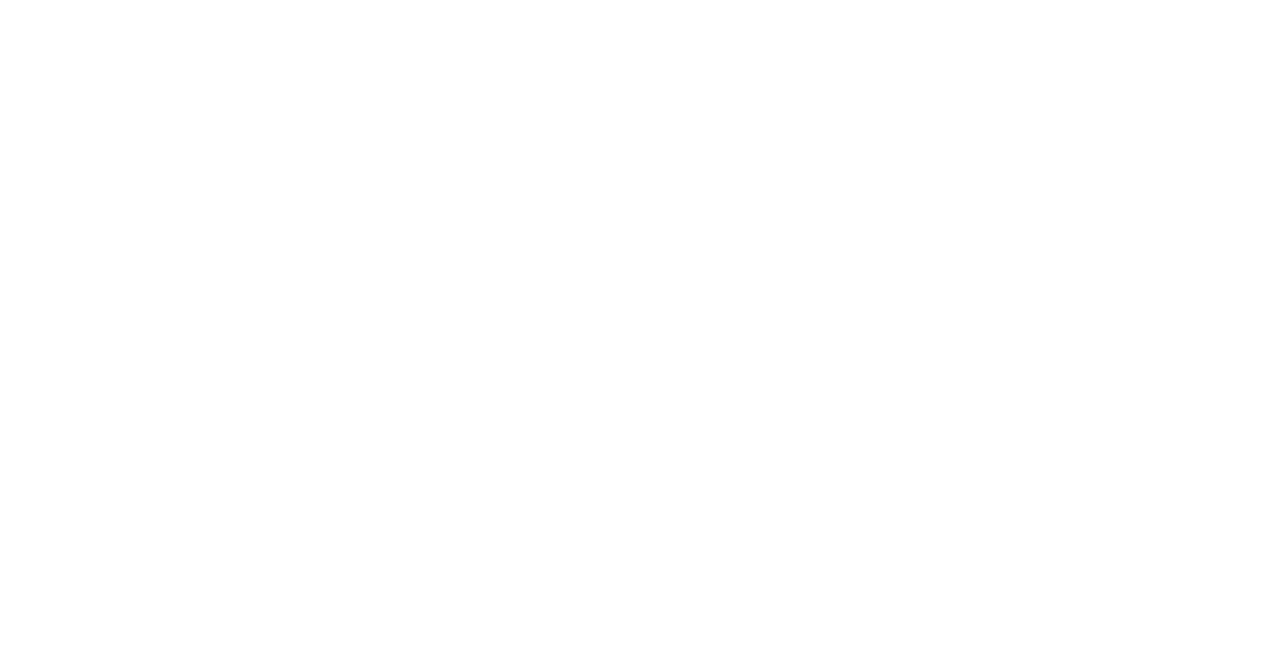 scroll, scrollTop: 0, scrollLeft: 0, axis: both 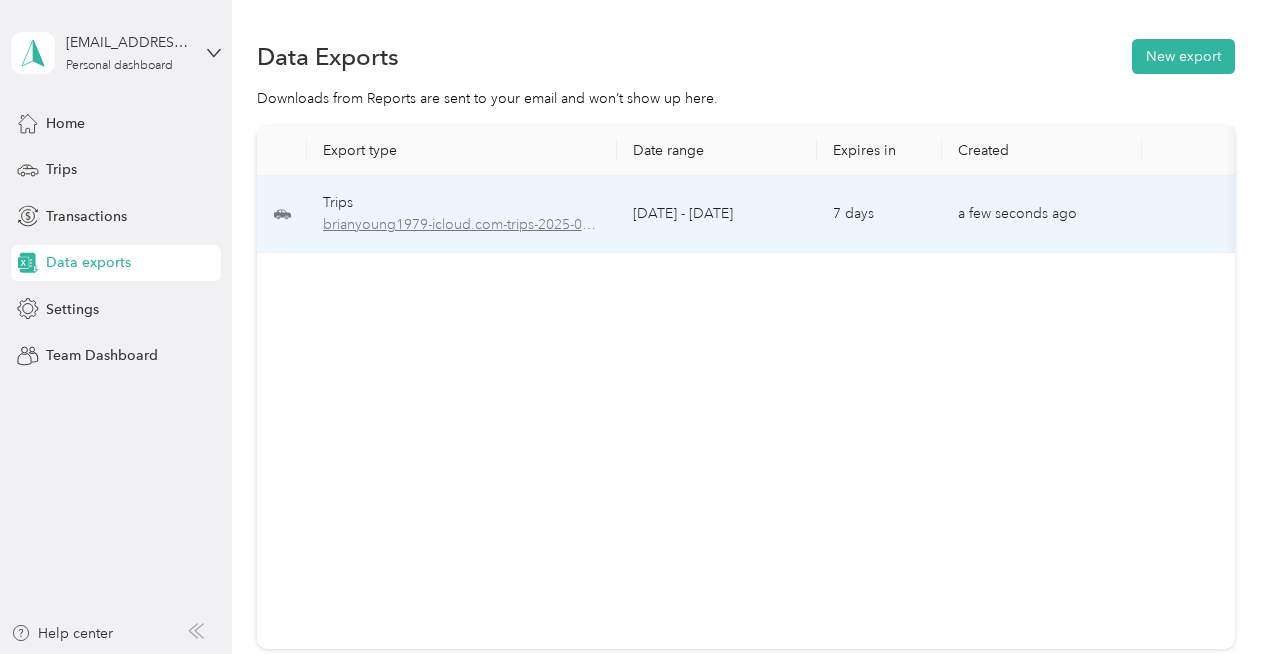 click on "brianyoung1979-icloud.com-trips-2025-07-01-2025-07-10.pdf" at bounding box center (462, 225) 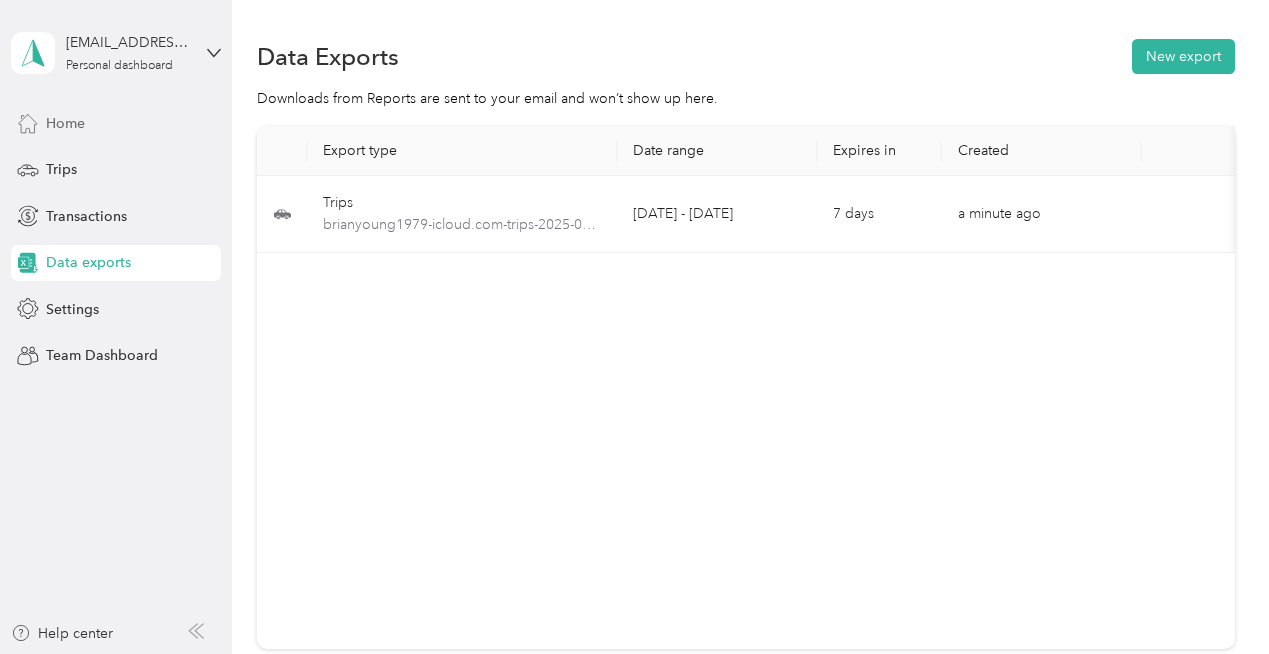 click on "Home" at bounding box center [65, 123] 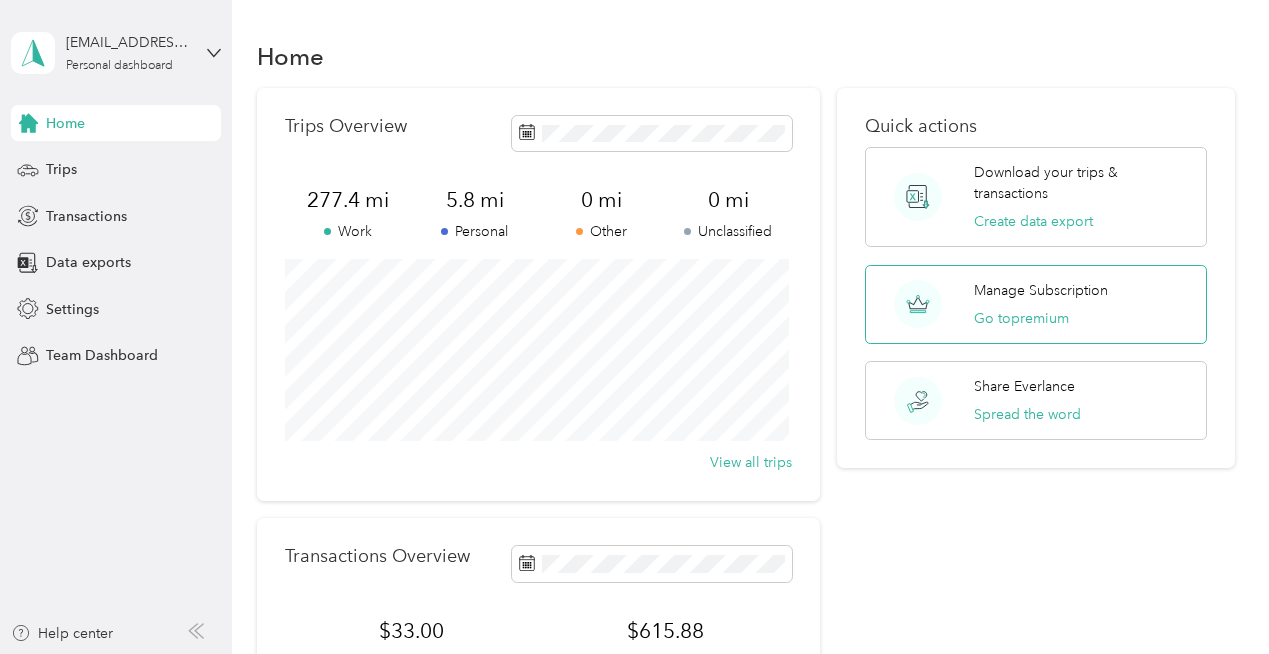 click on "Manage Subscription" at bounding box center (1041, 290) 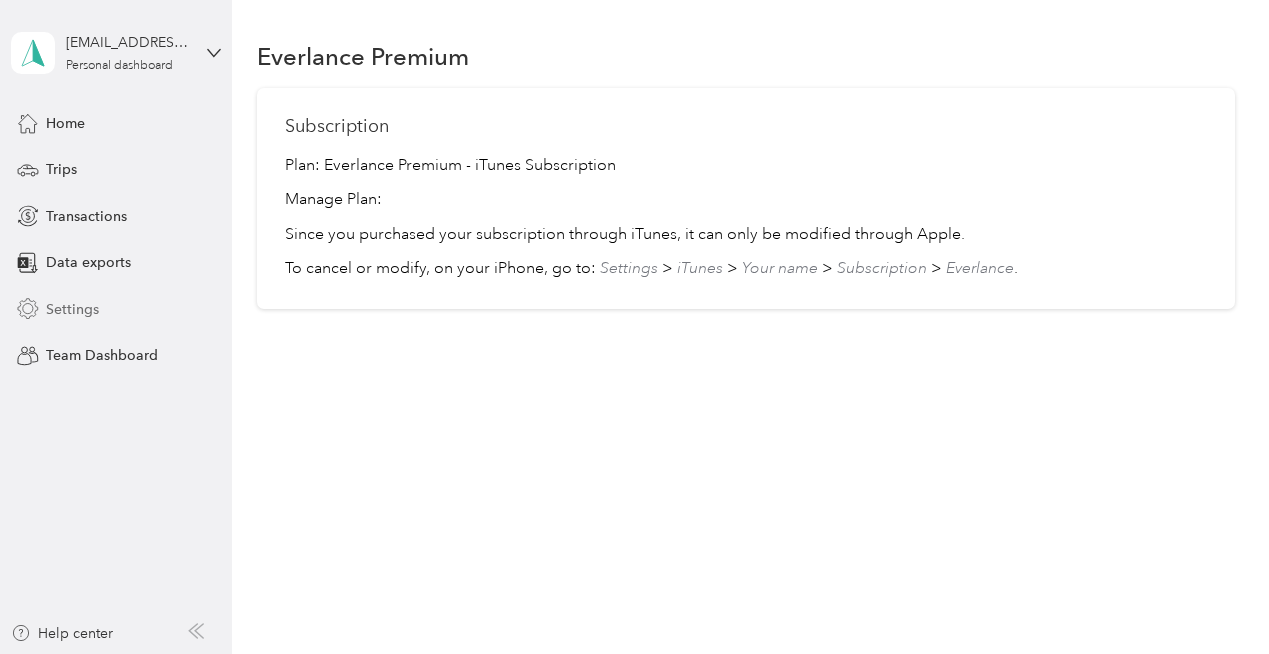 click on "Settings" at bounding box center (72, 309) 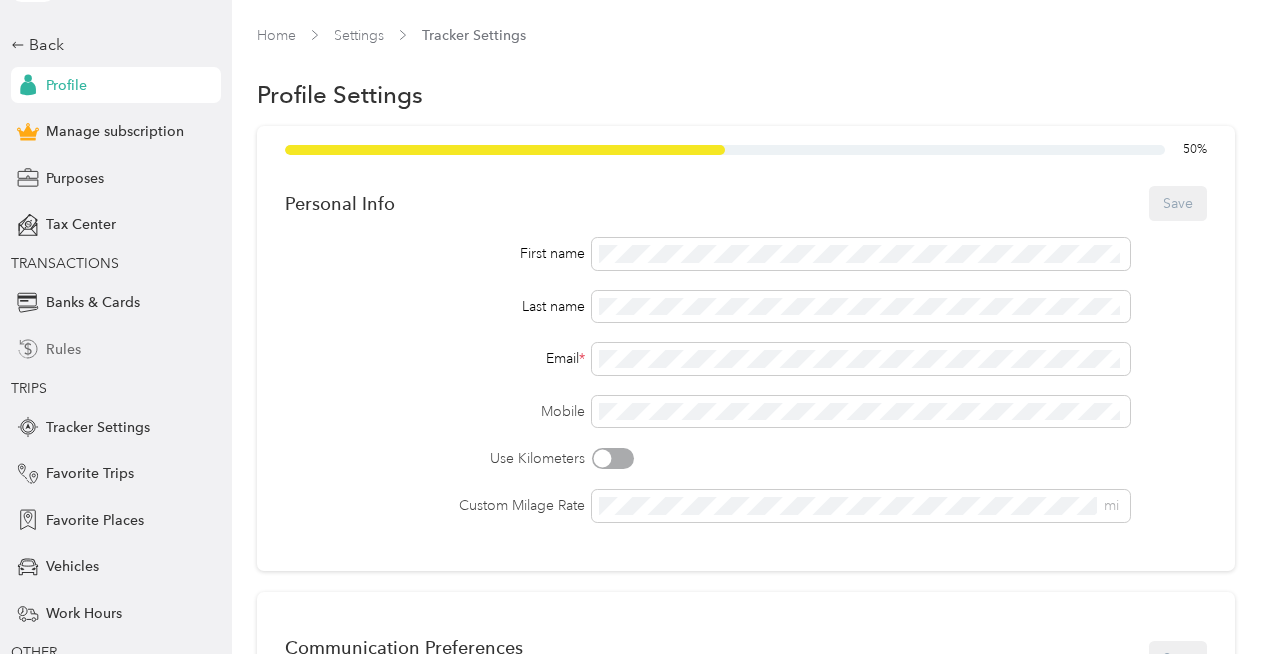scroll, scrollTop: 83, scrollLeft: 0, axis: vertical 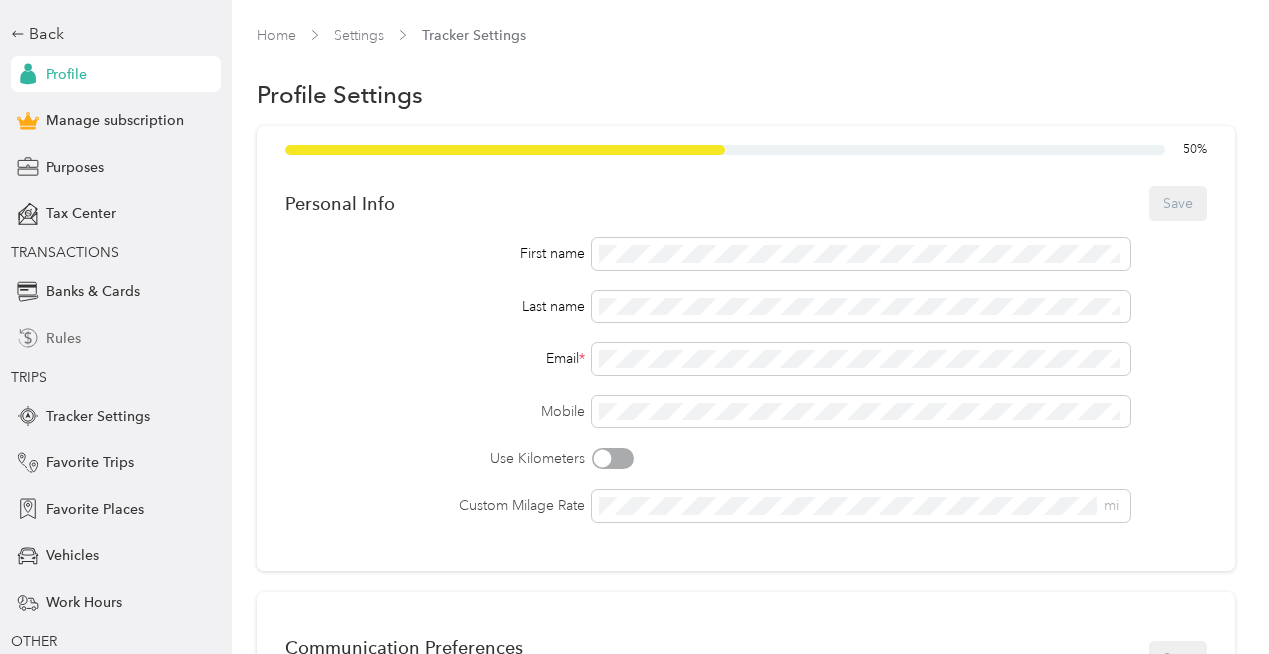 click on "Rules" at bounding box center [63, 338] 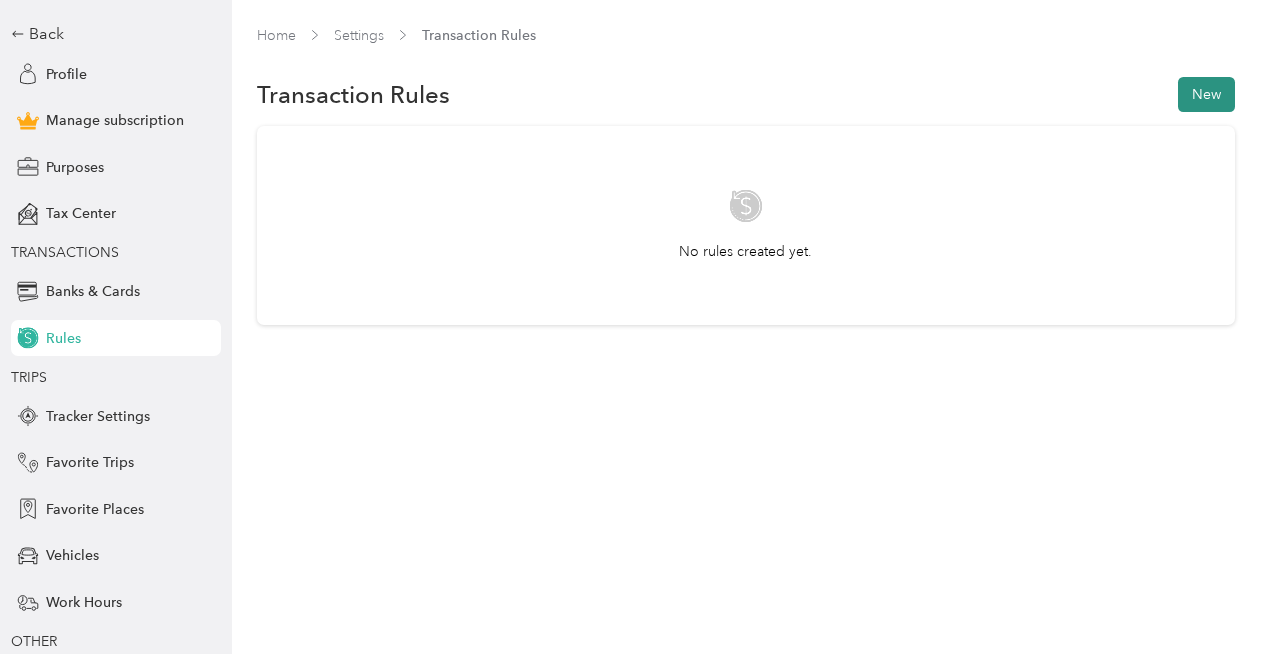 click on "New" at bounding box center [1206, 94] 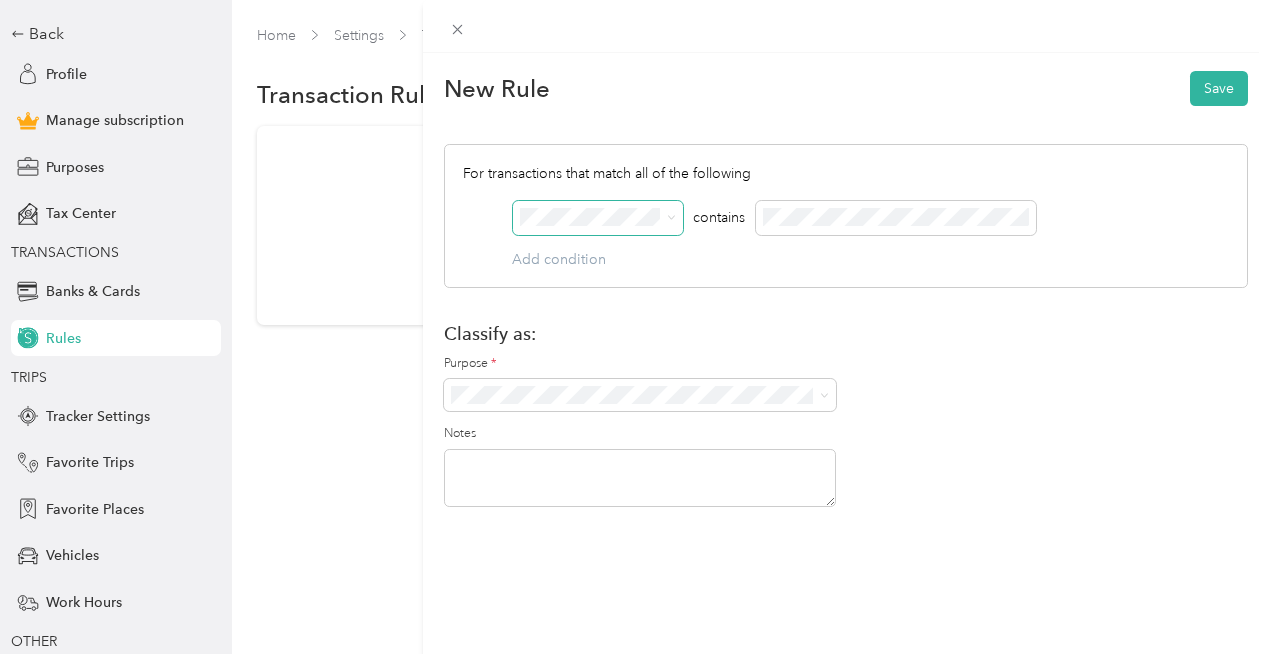 click 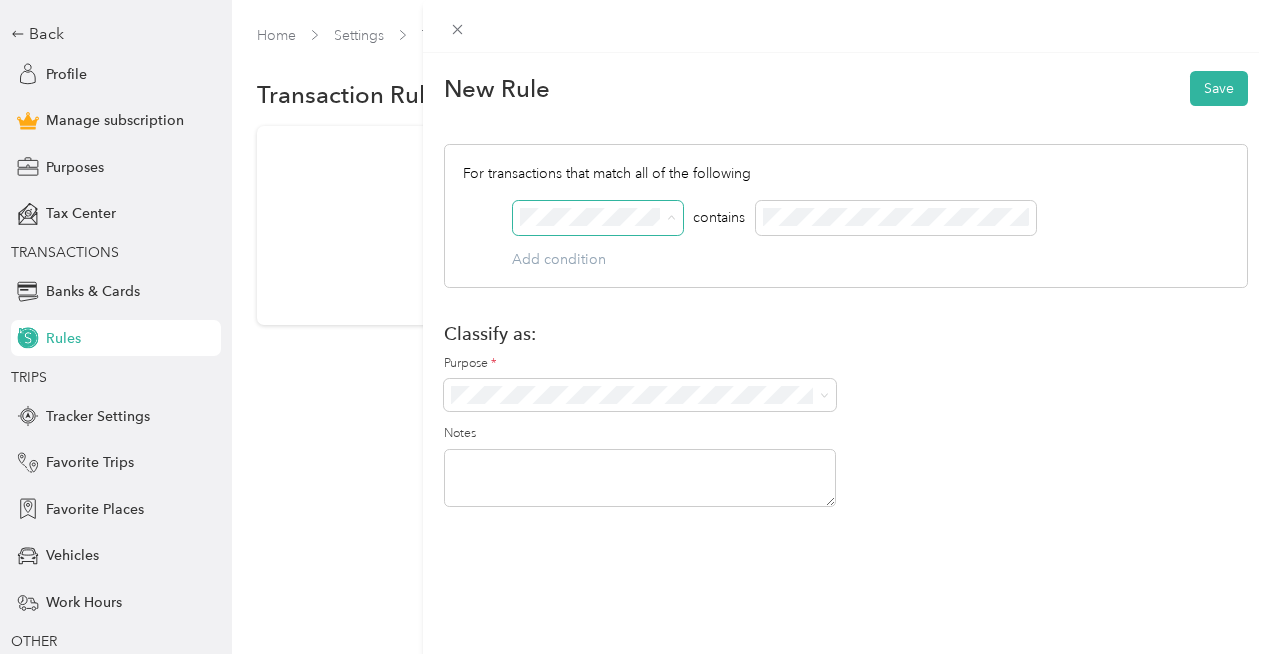 click on "Revenue" at bounding box center (767, 324) 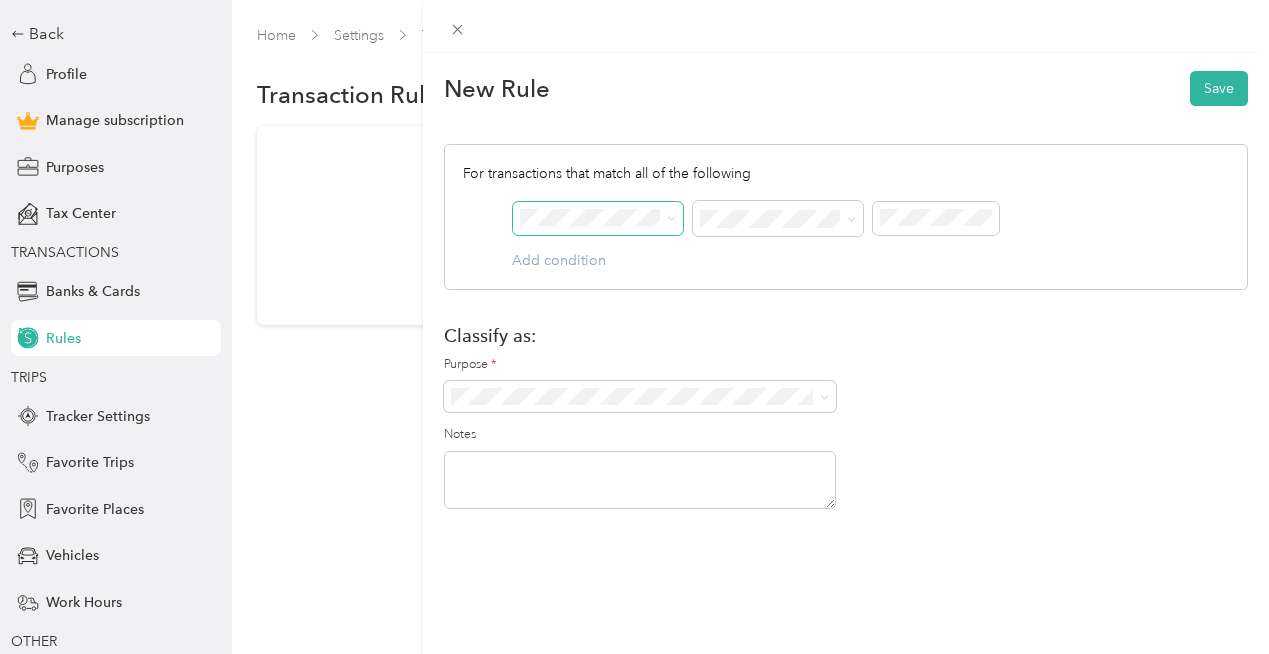 click on "New Rule Save For transactions that match all of the following AND Add condition Classify as: Purpose   * Notes" at bounding box center [634, 327] 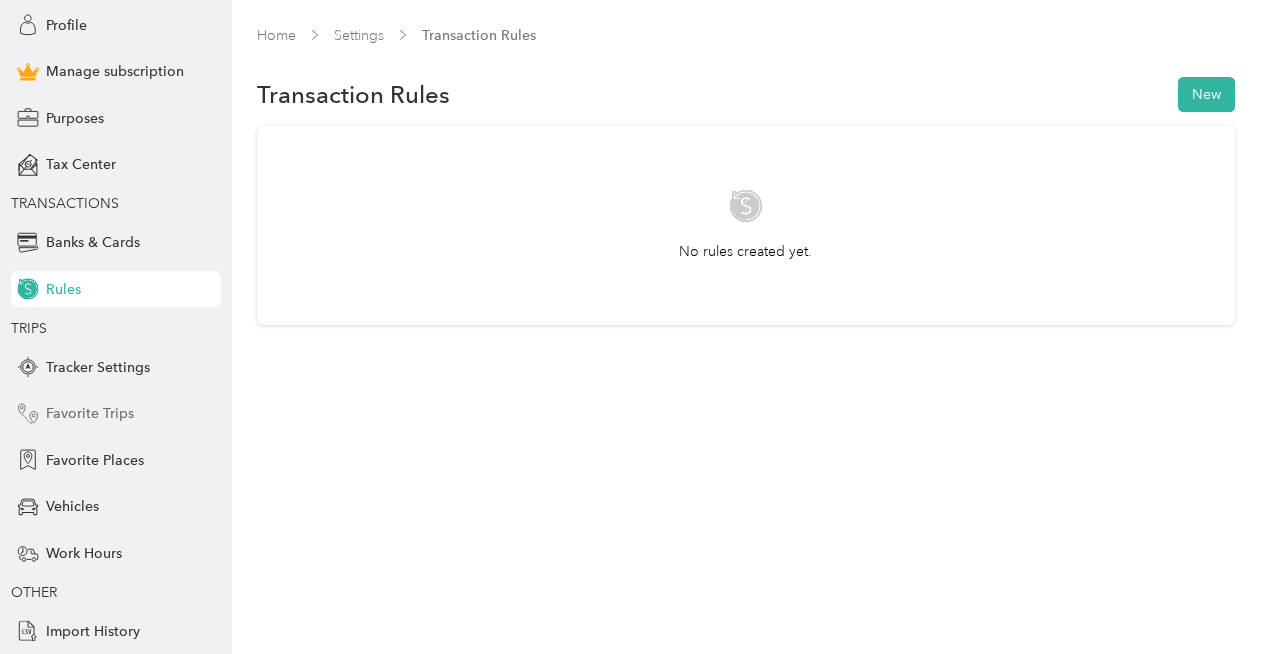 scroll, scrollTop: 176, scrollLeft: 0, axis: vertical 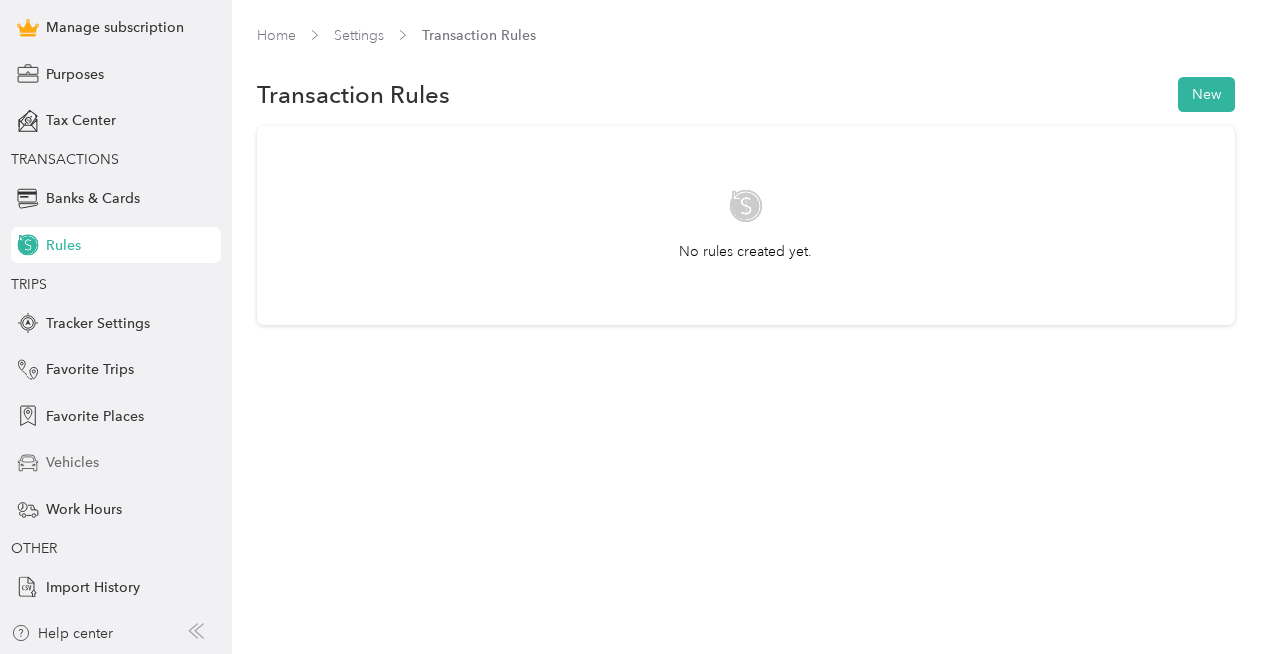 click on "Vehicles" at bounding box center [116, 463] 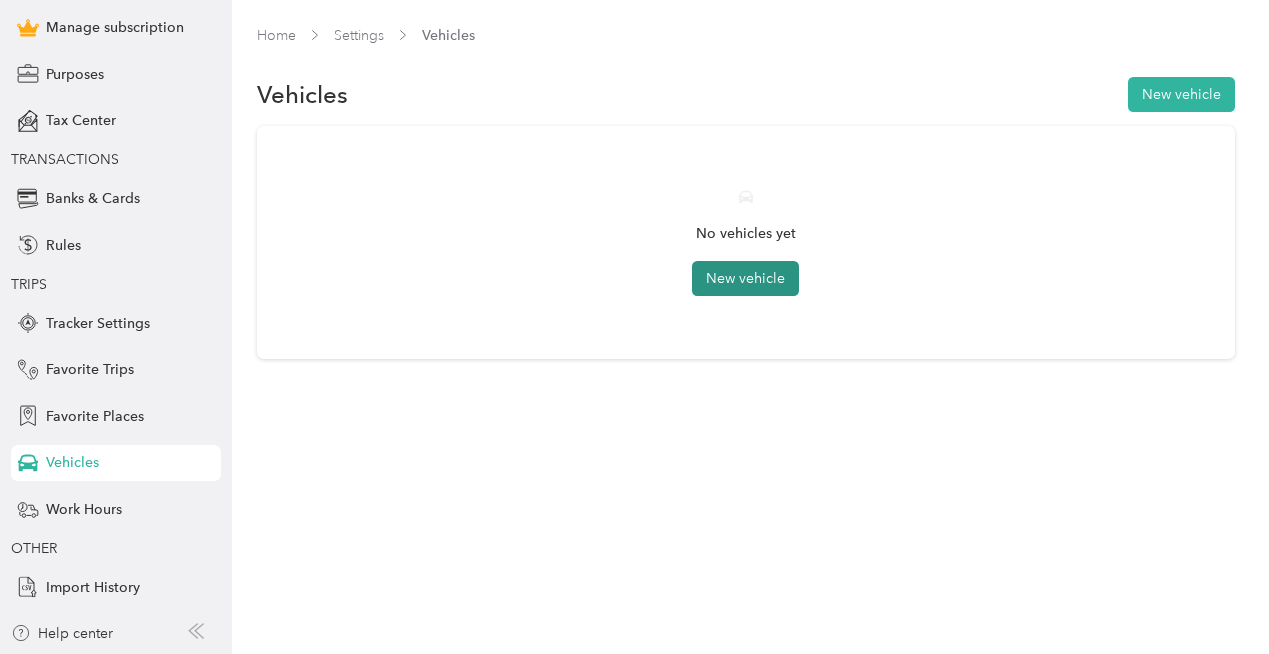 click on "New vehicle" at bounding box center (745, 278) 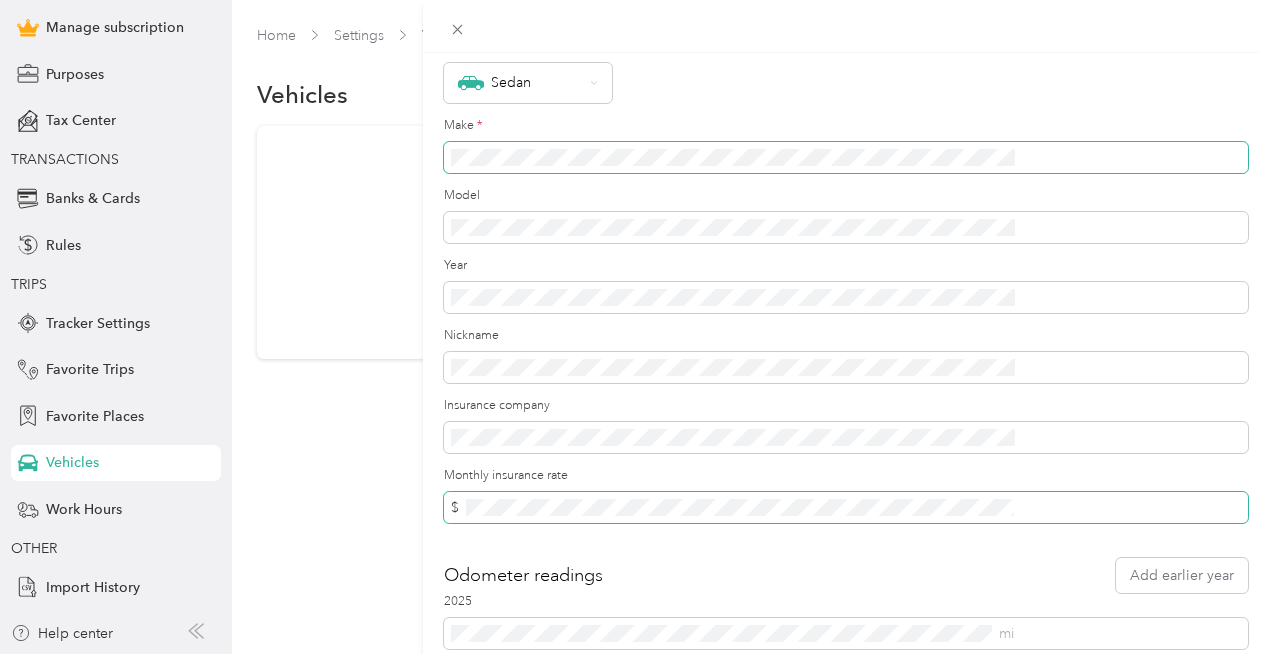 scroll, scrollTop: 213, scrollLeft: 0, axis: vertical 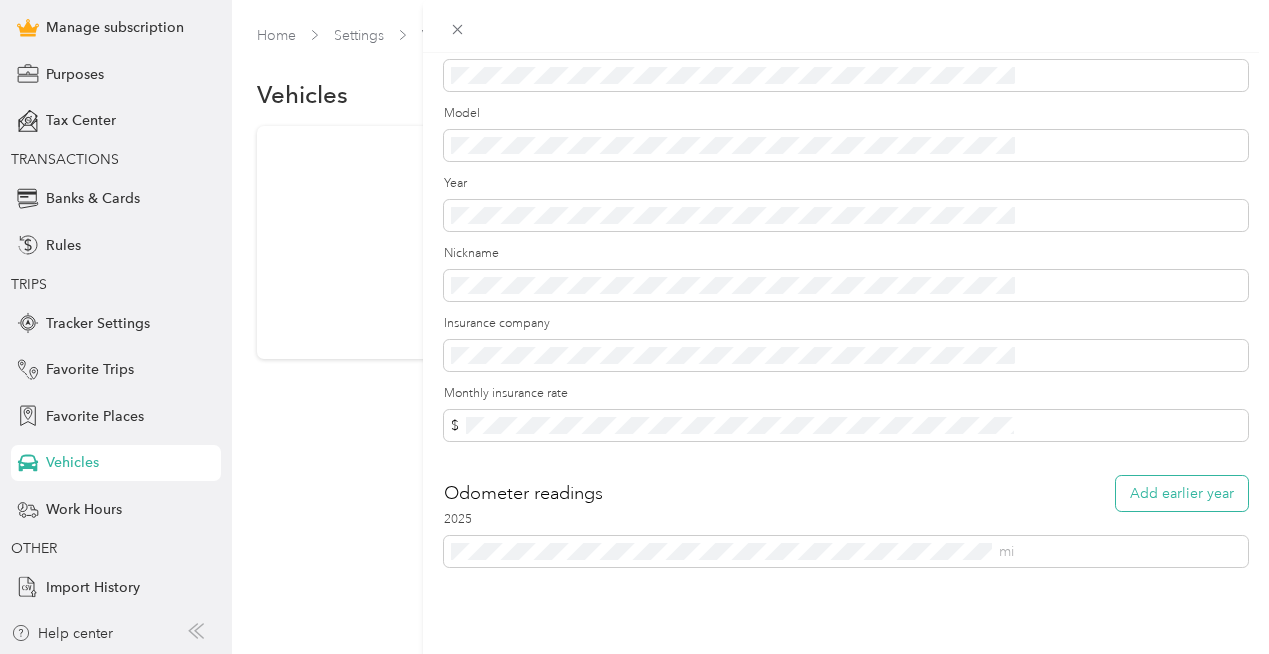 click on "Add earlier year" at bounding box center [1182, 493] 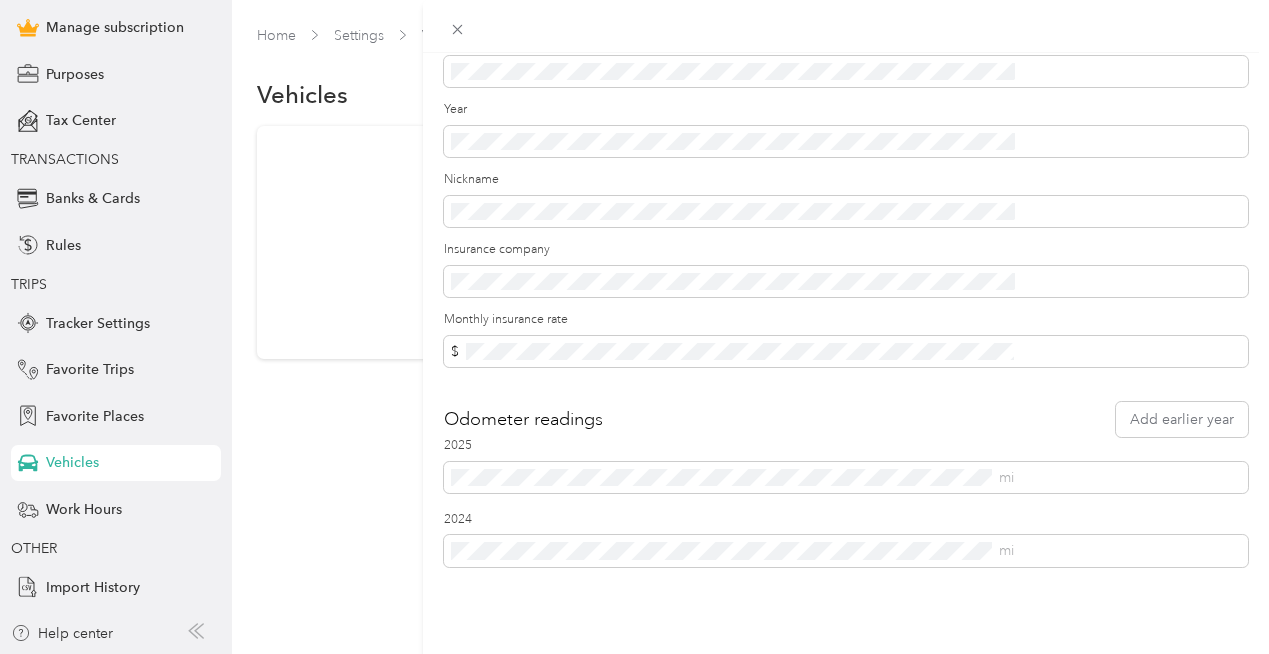 scroll, scrollTop: 0, scrollLeft: 0, axis: both 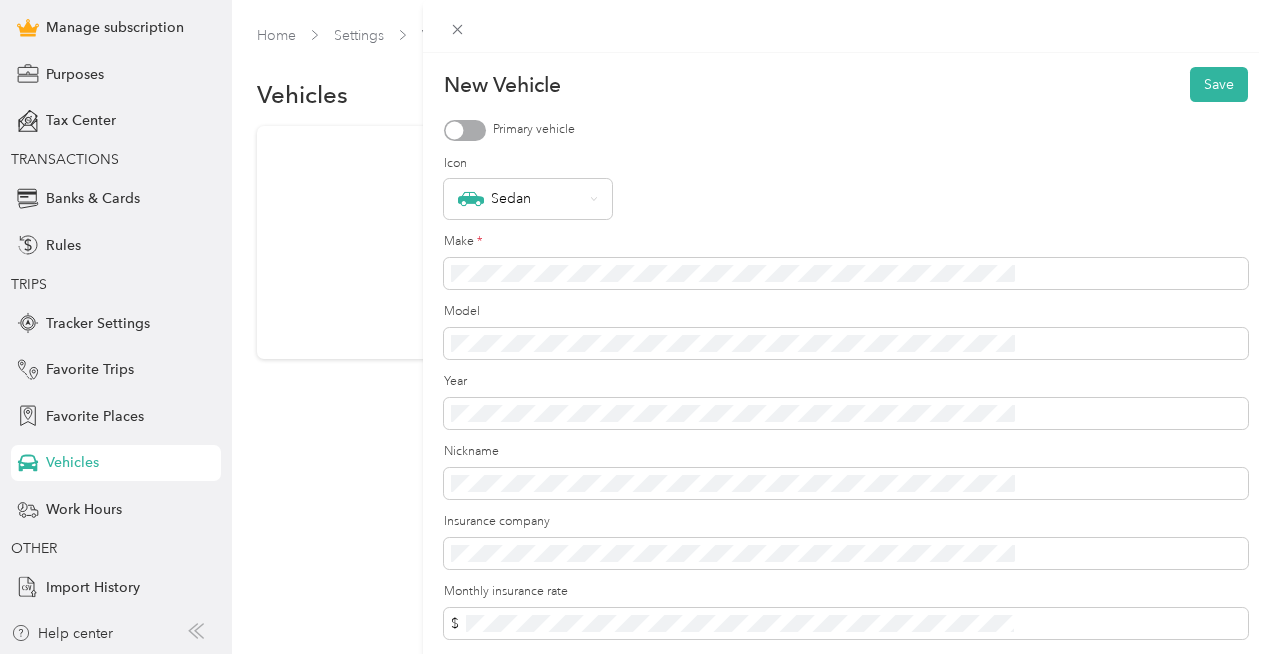 click at bounding box center [465, 130] 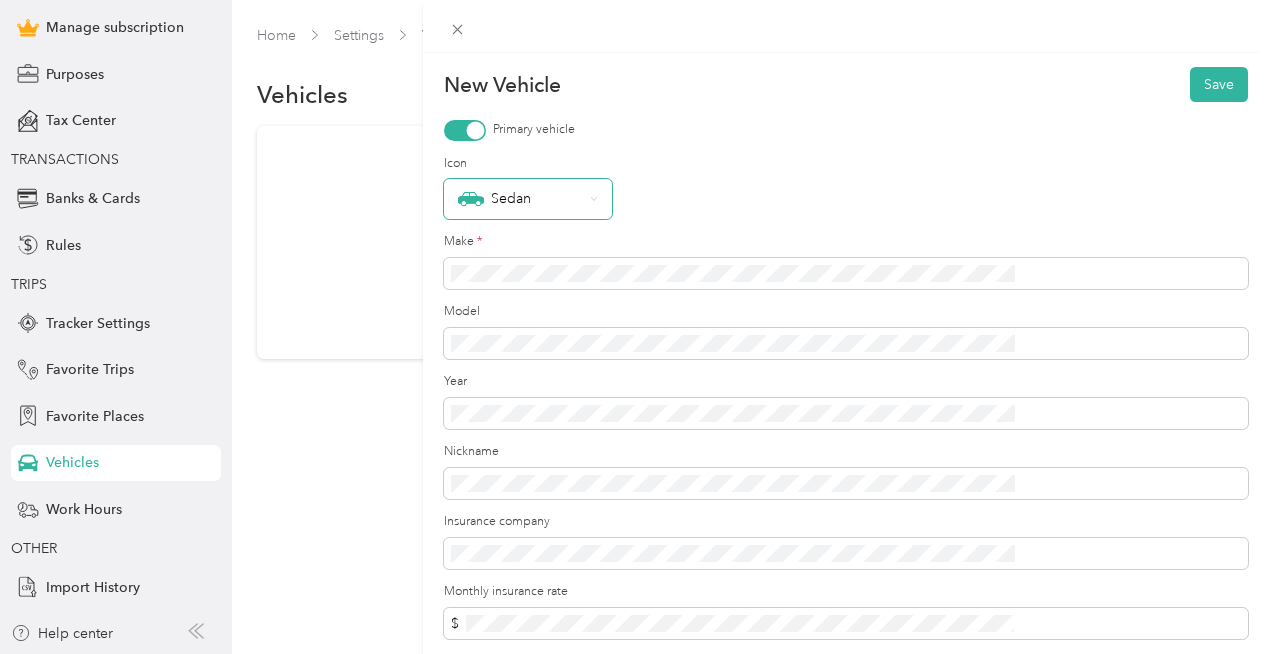 click 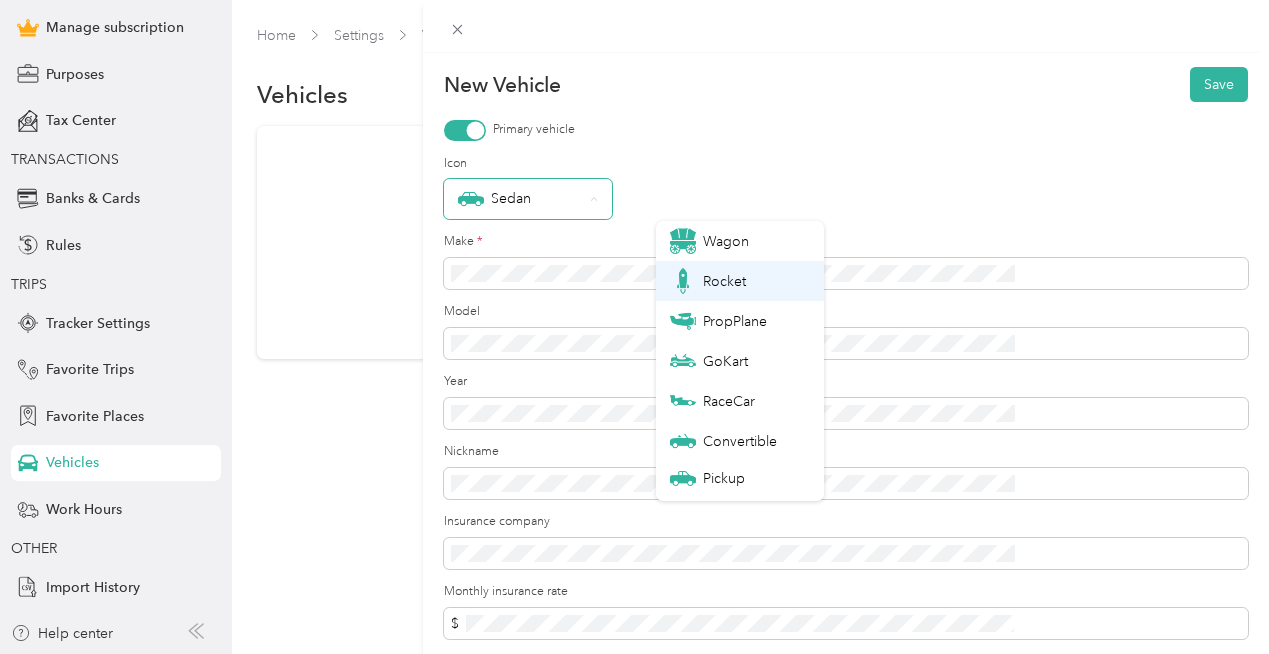 scroll, scrollTop: 70, scrollLeft: 0, axis: vertical 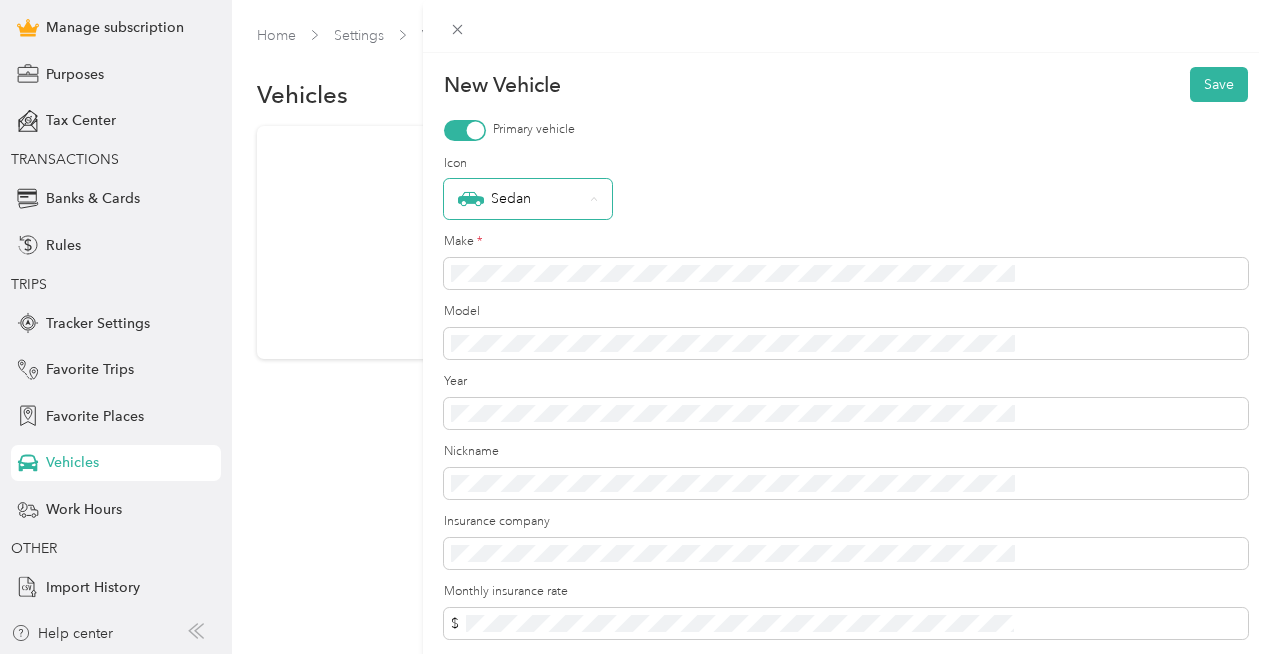 click on "Sedan" at bounding box center [729, 481] 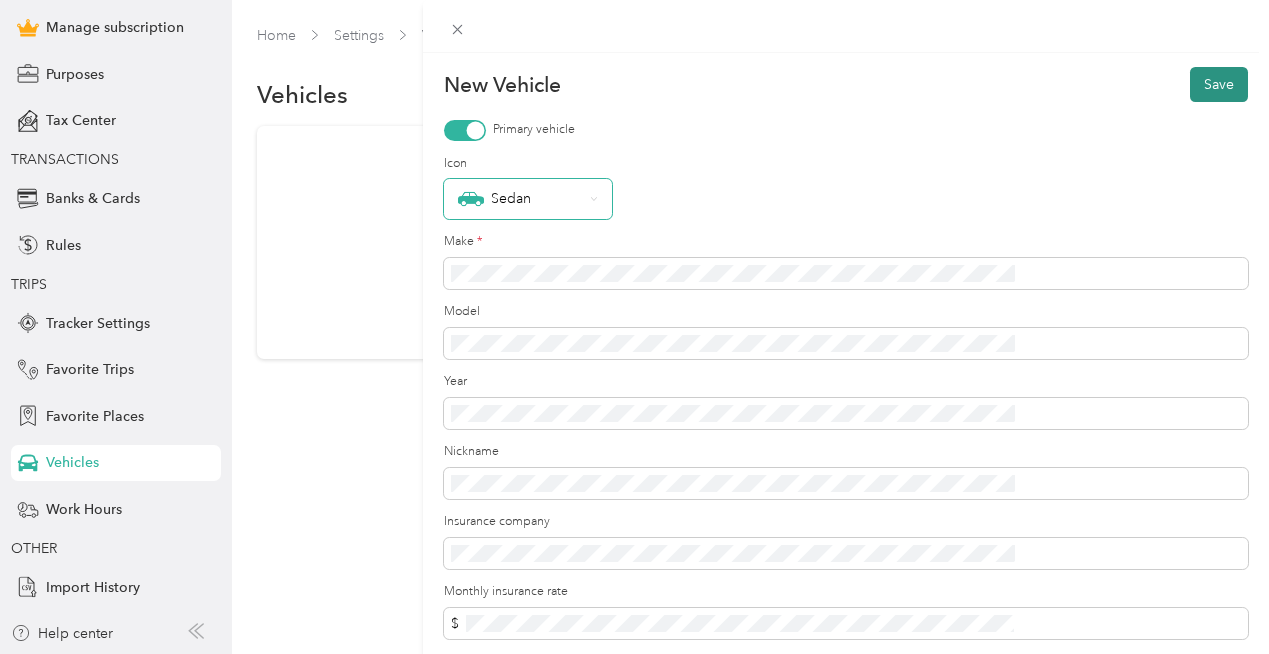 click on "Save" at bounding box center (1219, 84) 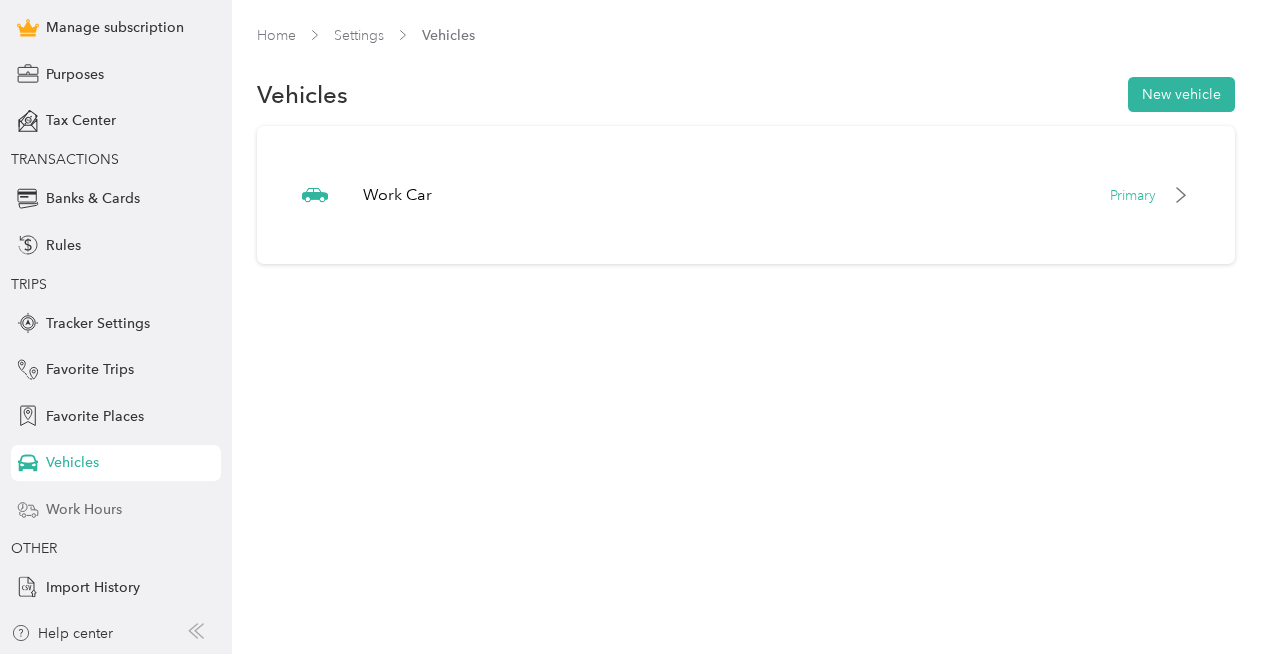 click on "Work Hours" at bounding box center (84, 509) 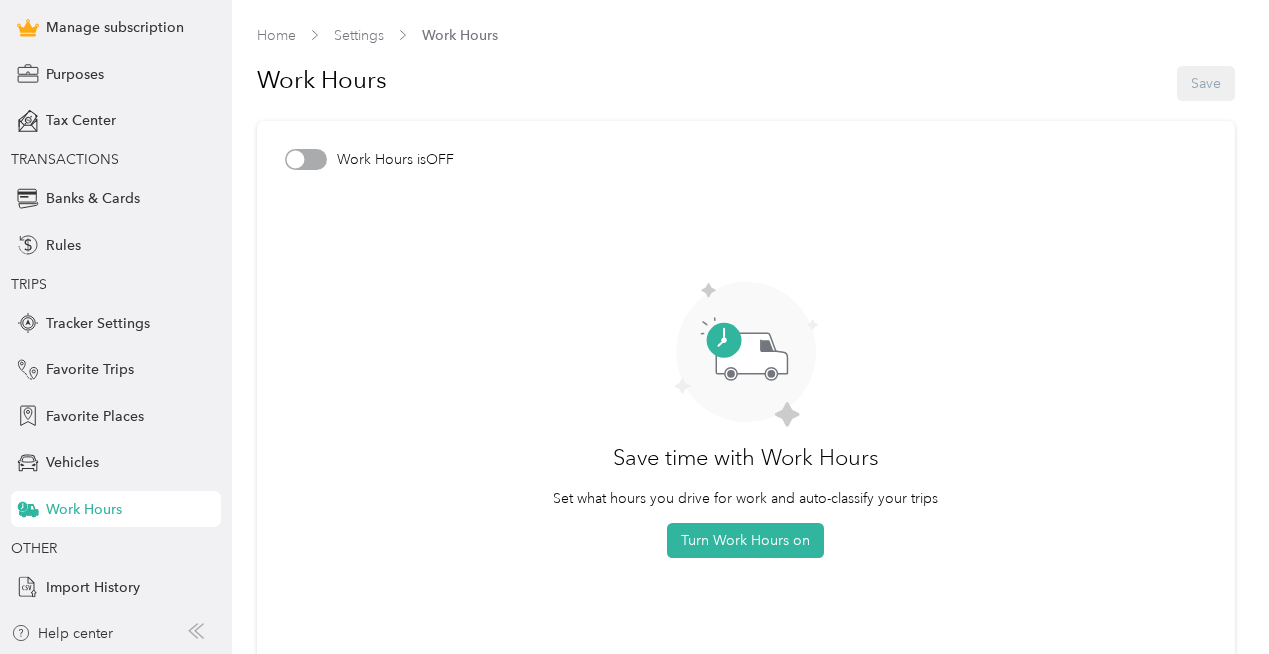 click at bounding box center (306, 159) 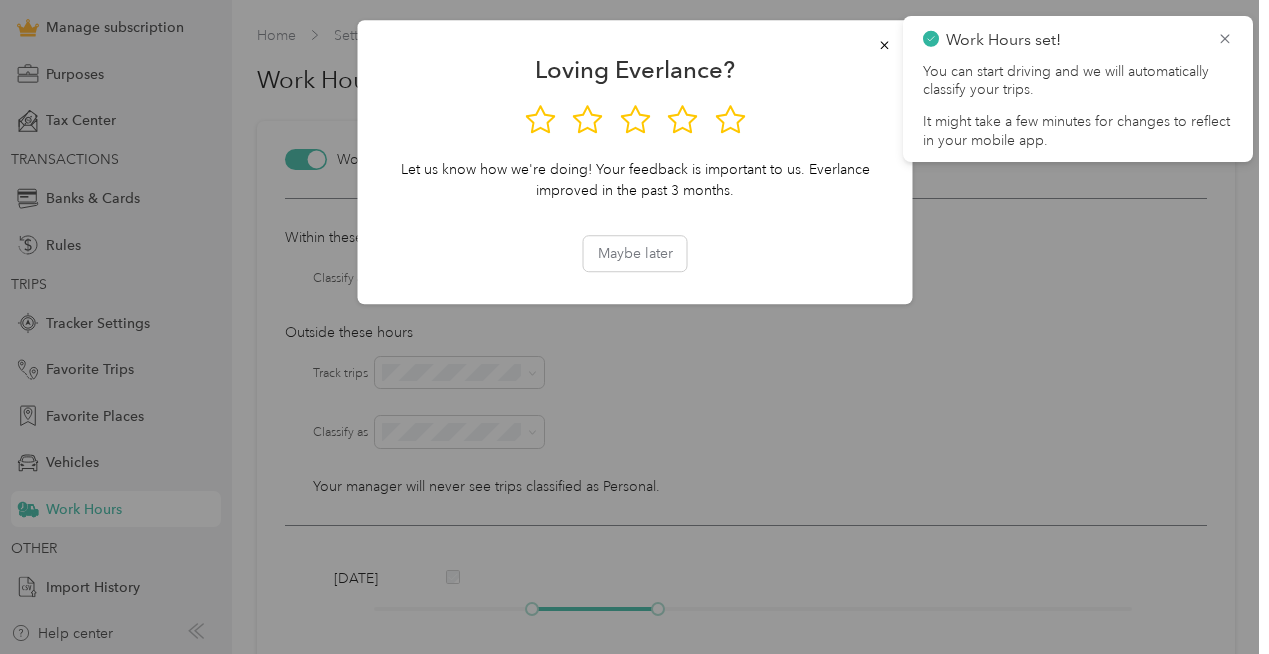 click at bounding box center (634, 327) 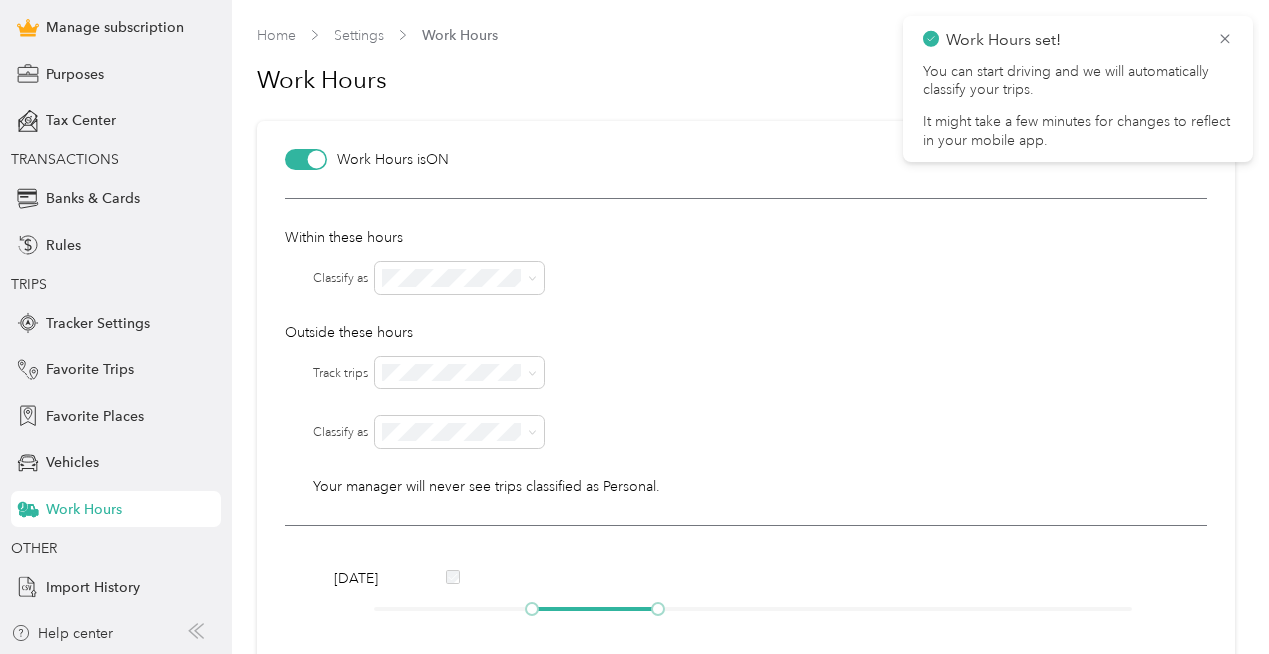 click at bounding box center (306, 159) 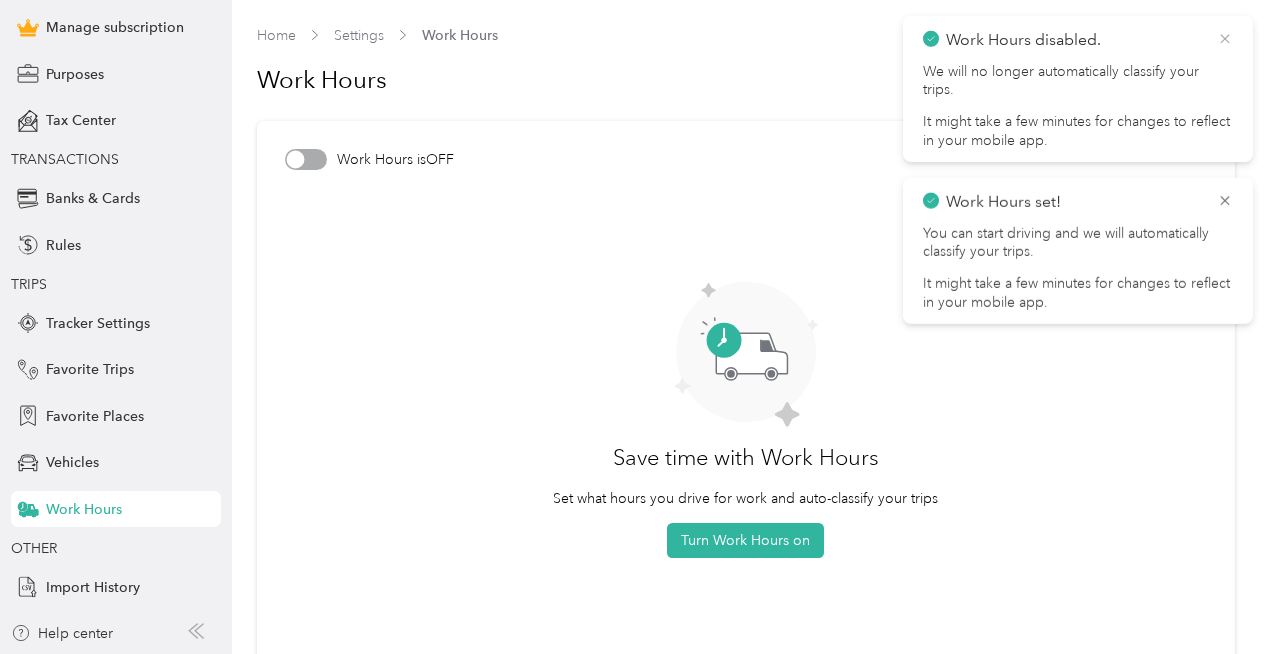 click 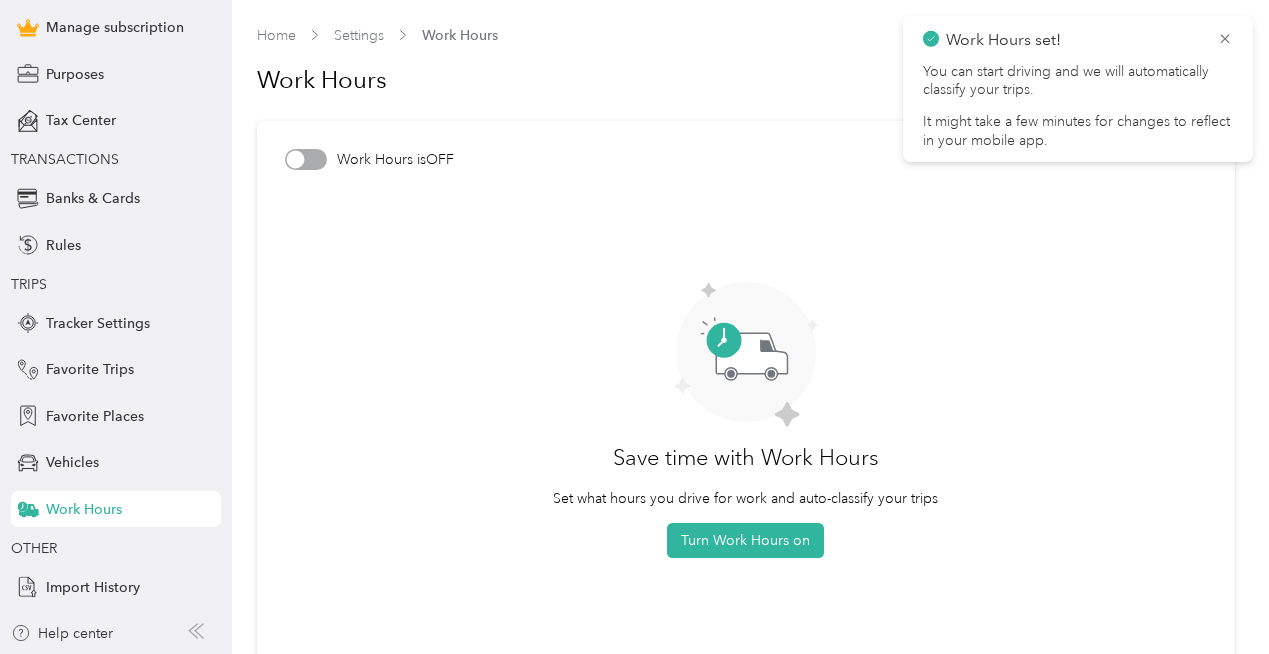 click 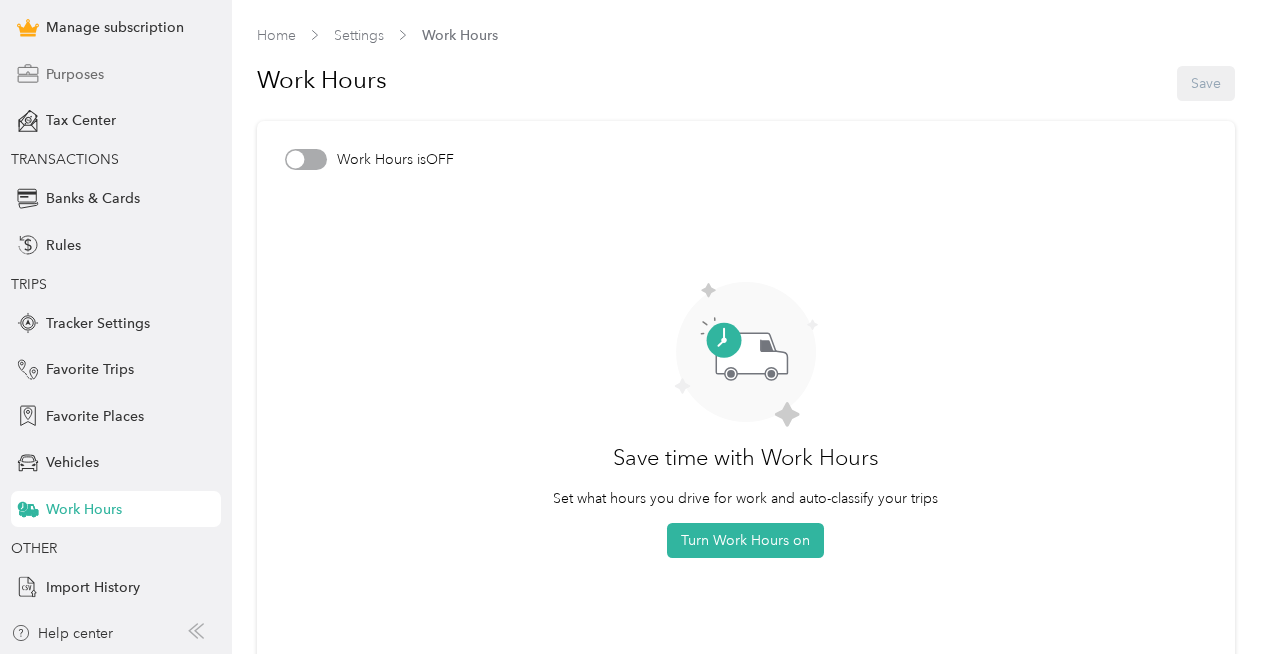 scroll, scrollTop: 0, scrollLeft: 0, axis: both 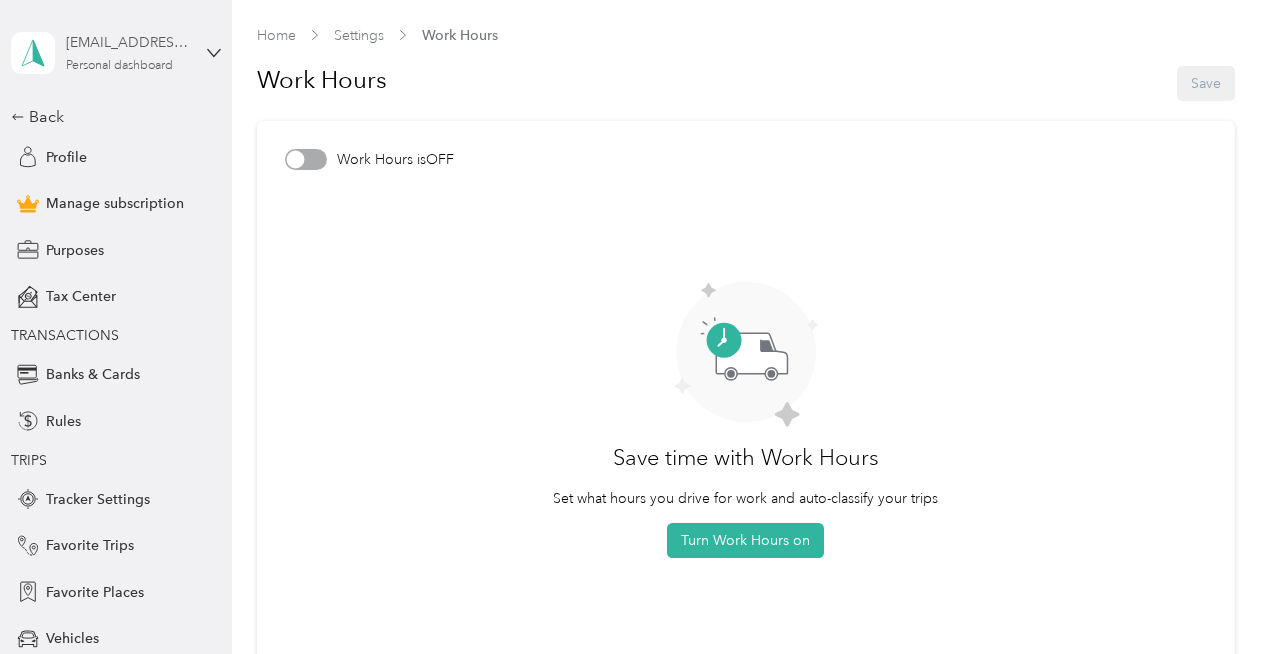 click on "Personal dashboard" at bounding box center (119, 66) 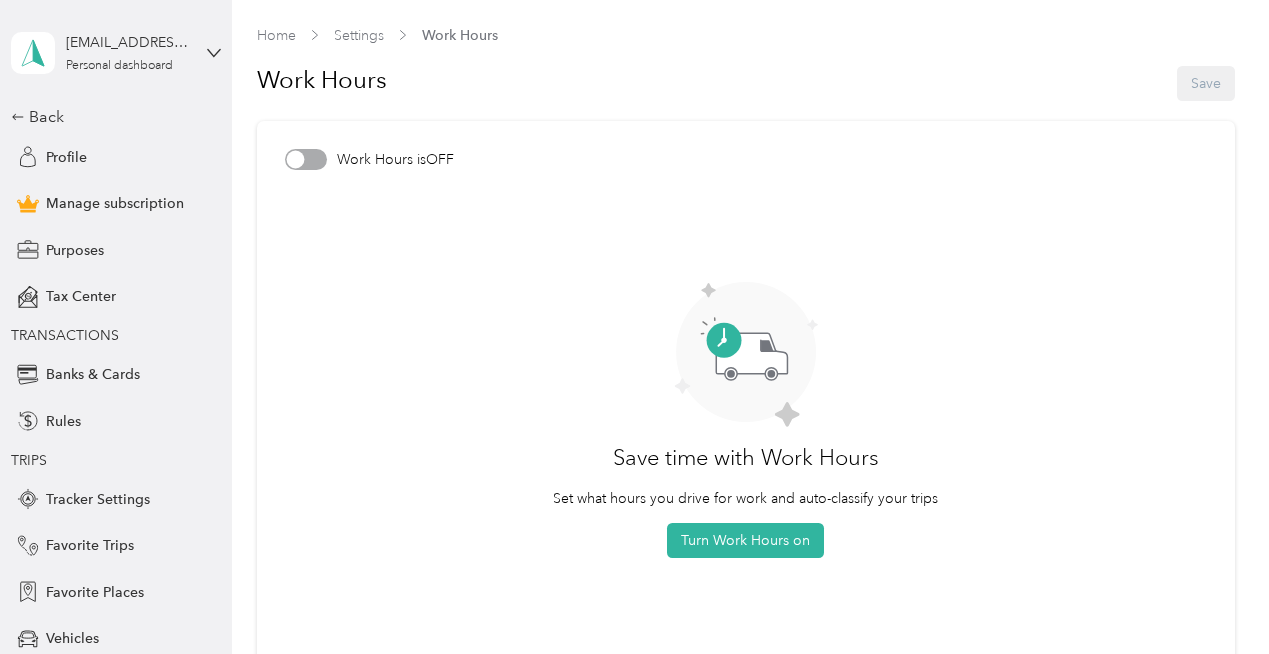 click on "Save time with Work Hours Set what hours you drive for work and auto-classify your trips Turn Work Hours on" at bounding box center (746, 420) 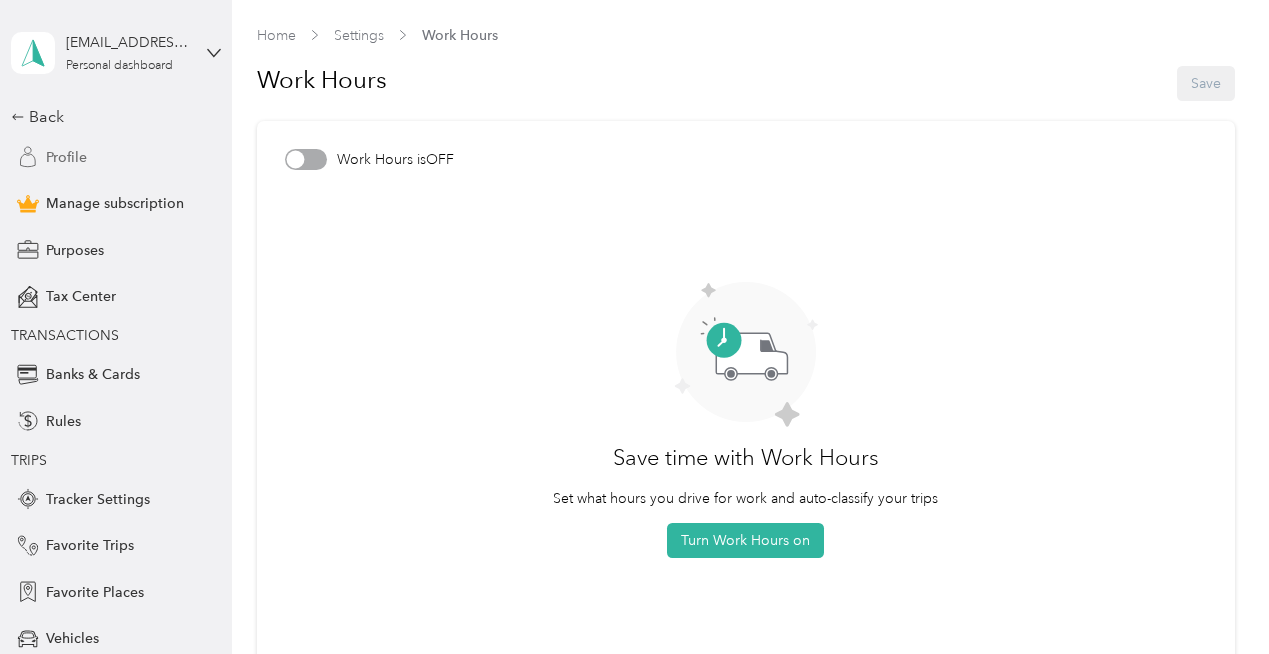 click on "Profile" at bounding box center [66, 157] 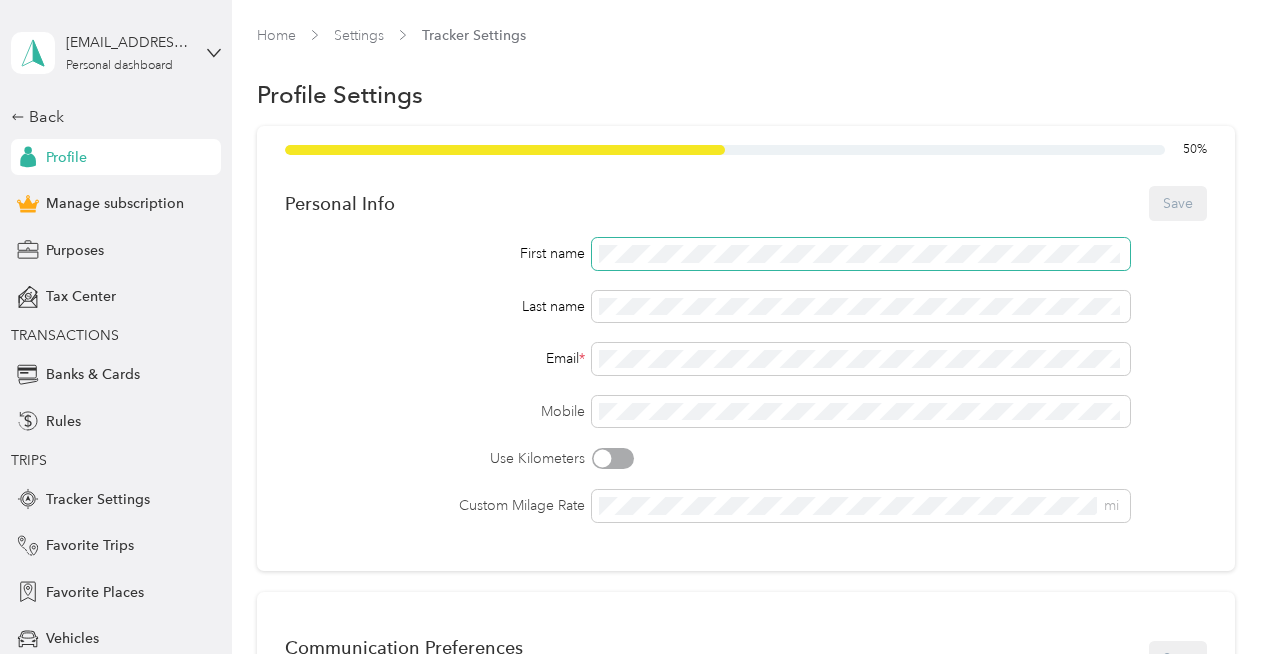 click at bounding box center (861, 254) 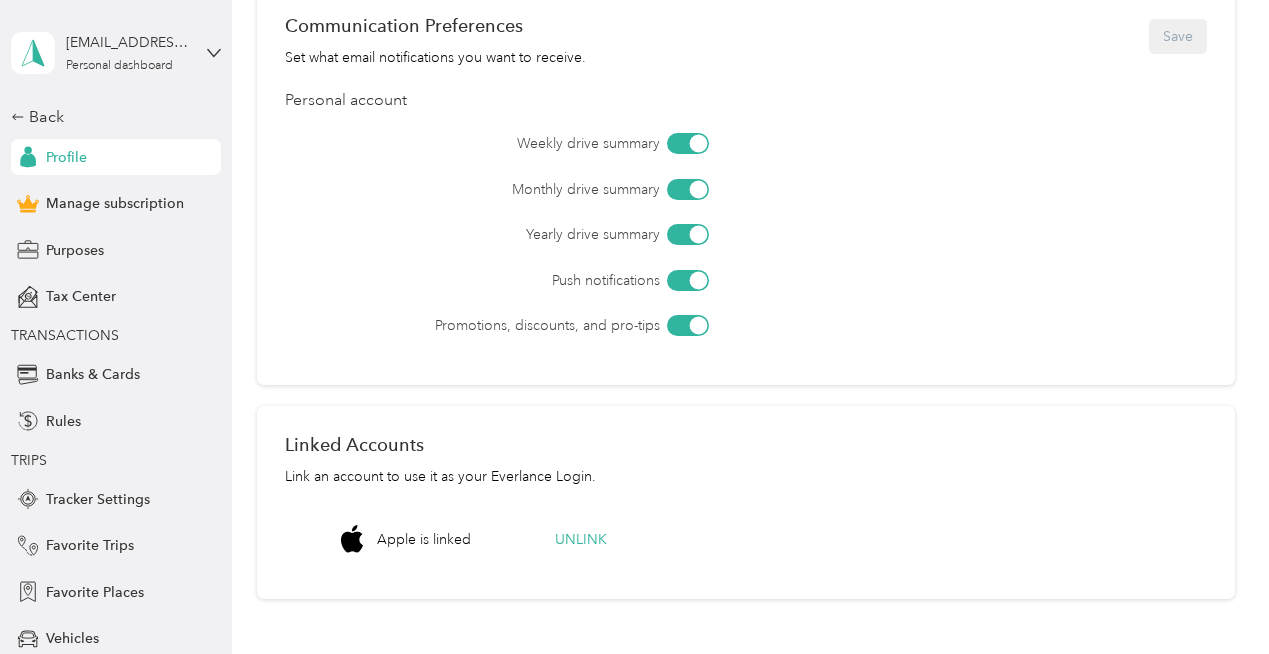scroll, scrollTop: 627, scrollLeft: 0, axis: vertical 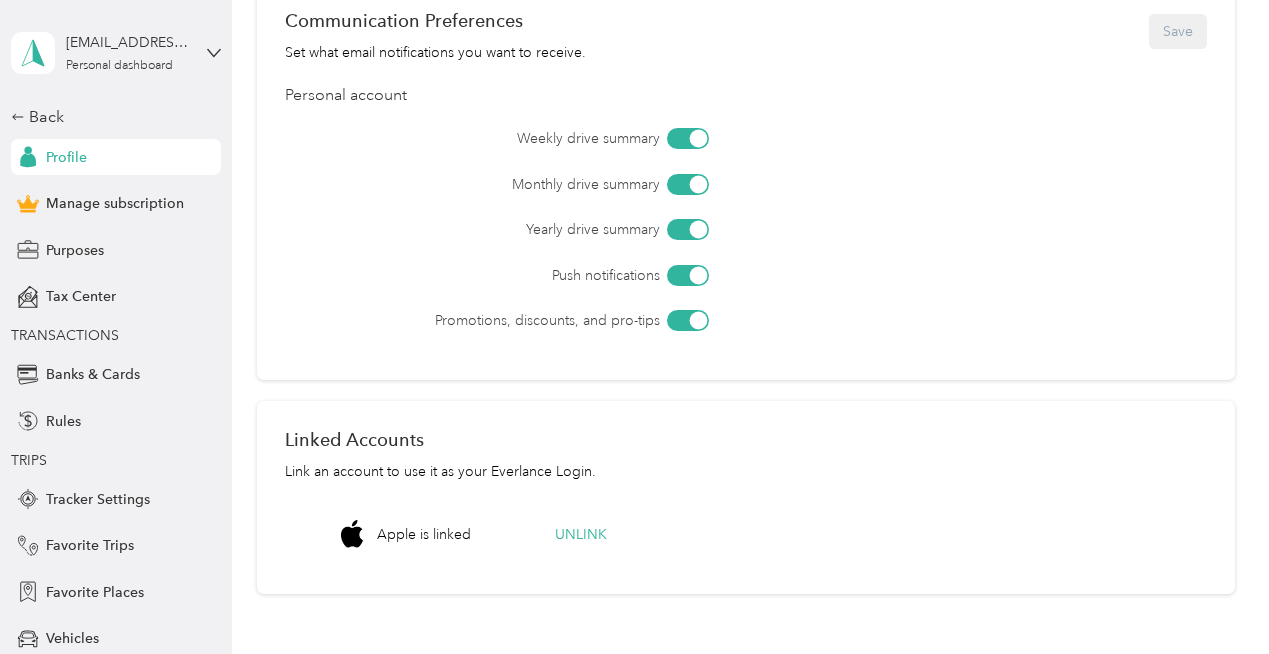 click at bounding box center (688, 320) 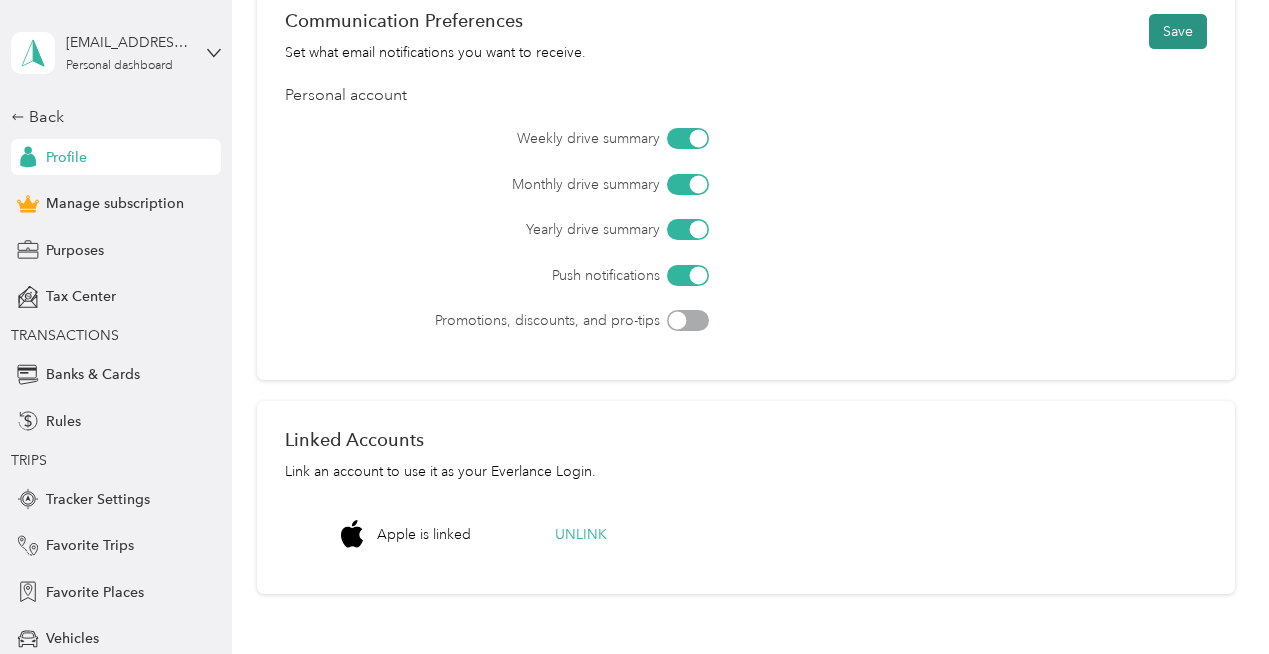 click on "Save" at bounding box center [1178, 31] 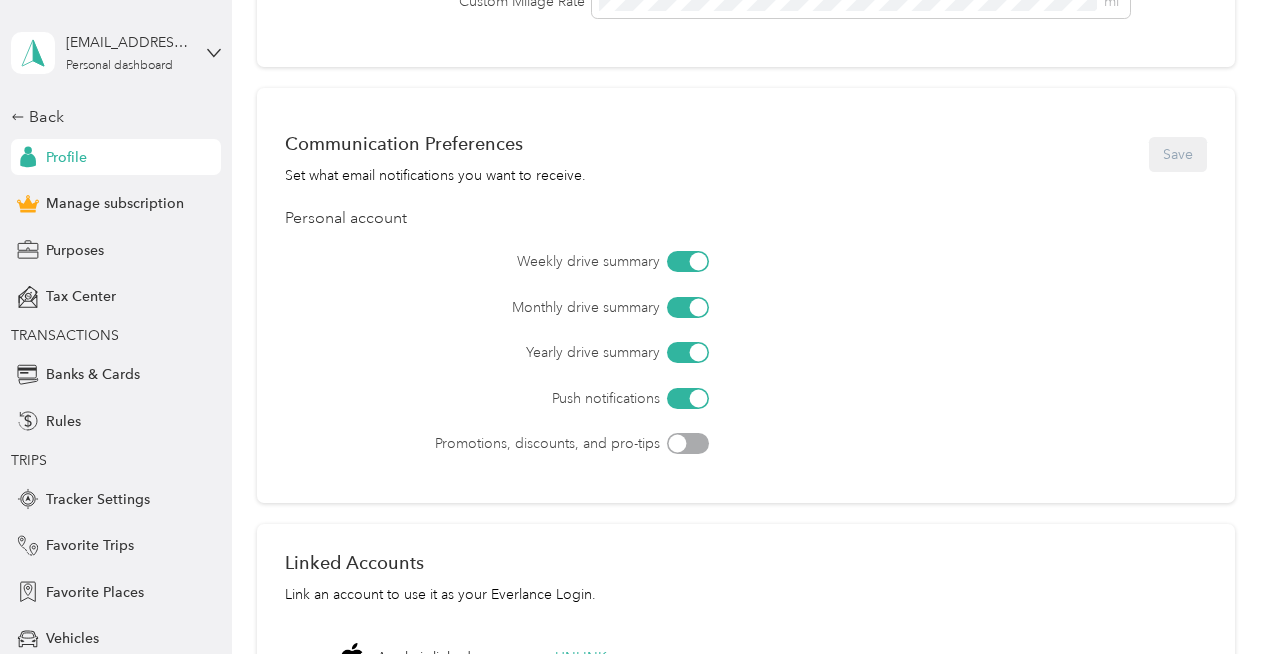 scroll, scrollTop: 0, scrollLeft: 0, axis: both 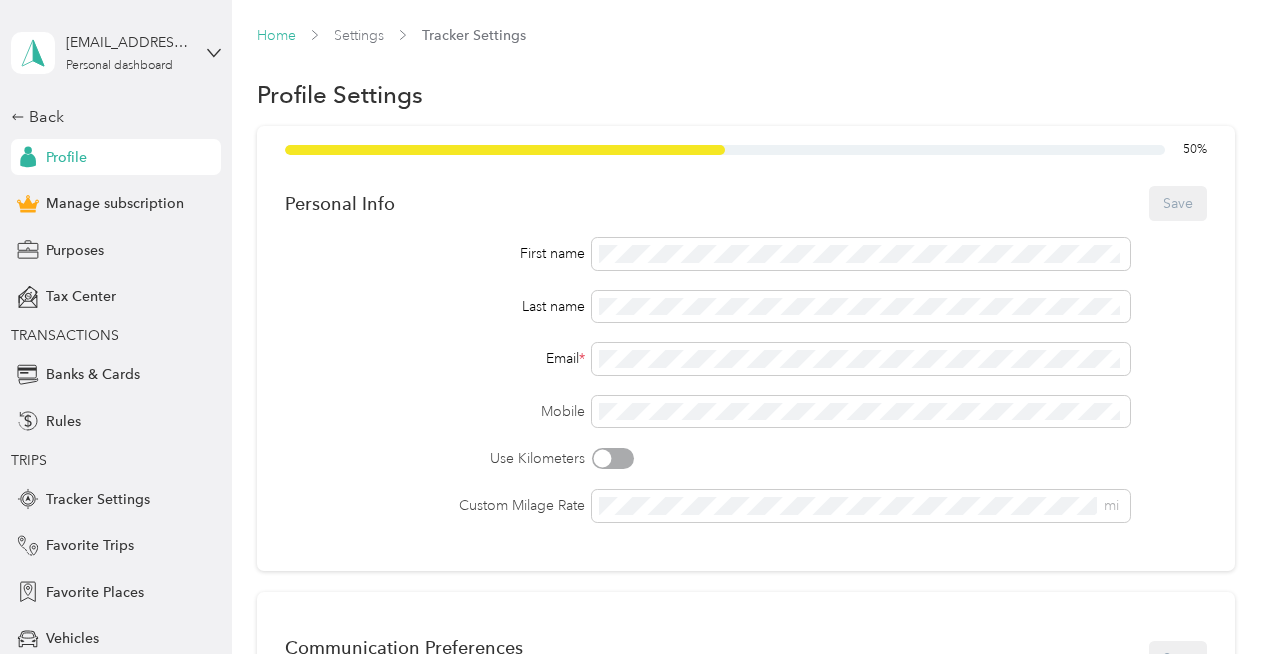 click on "Home" at bounding box center (276, 35) 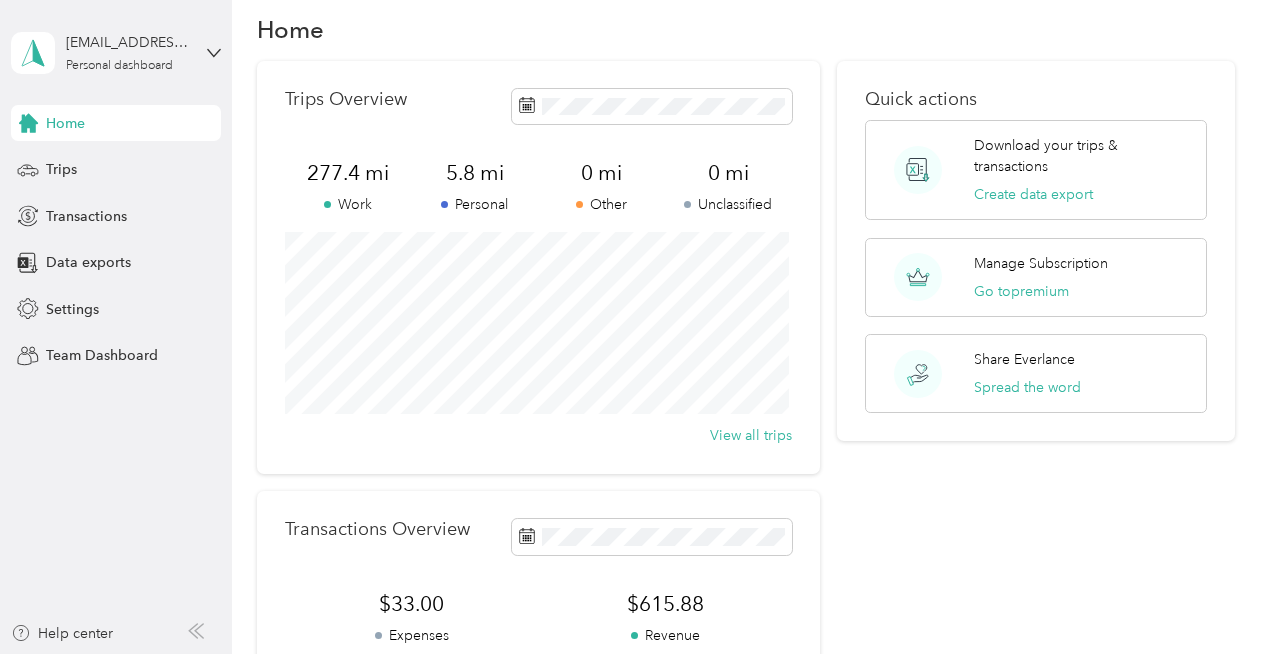 scroll, scrollTop: 0, scrollLeft: 0, axis: both 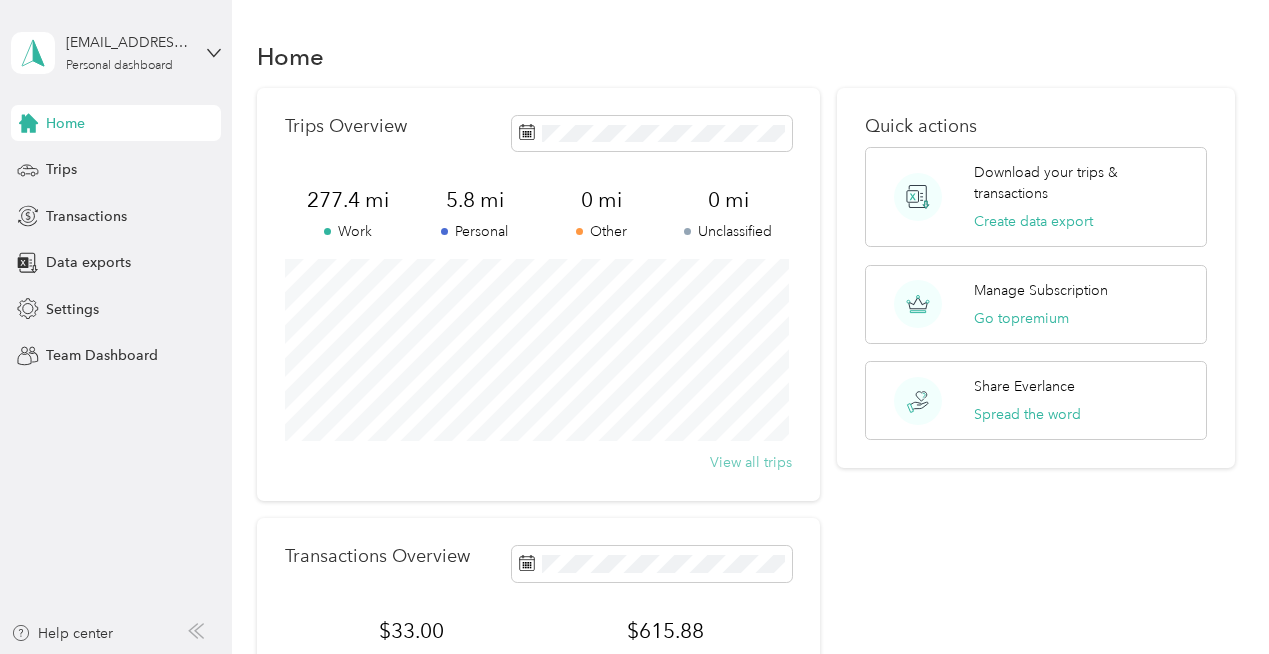 click on "View all trips" at bounding box center [751, 462] 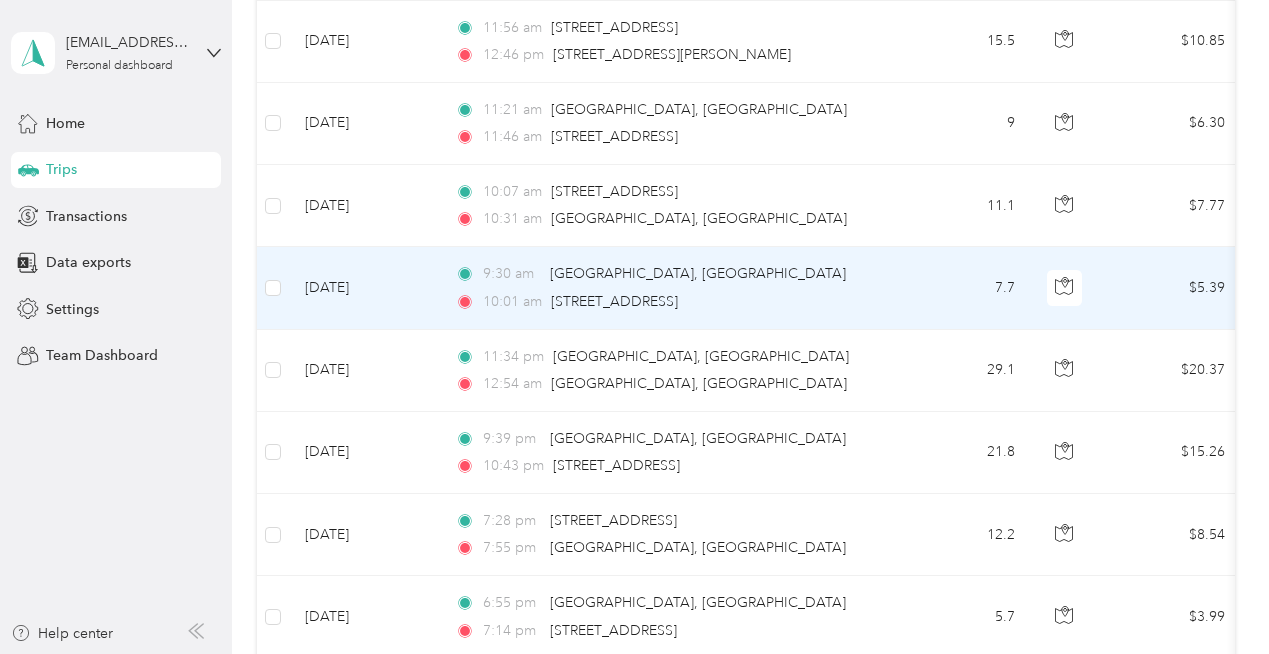 scroll, scrollTop: 0, scrollLeft: 0, axis: both 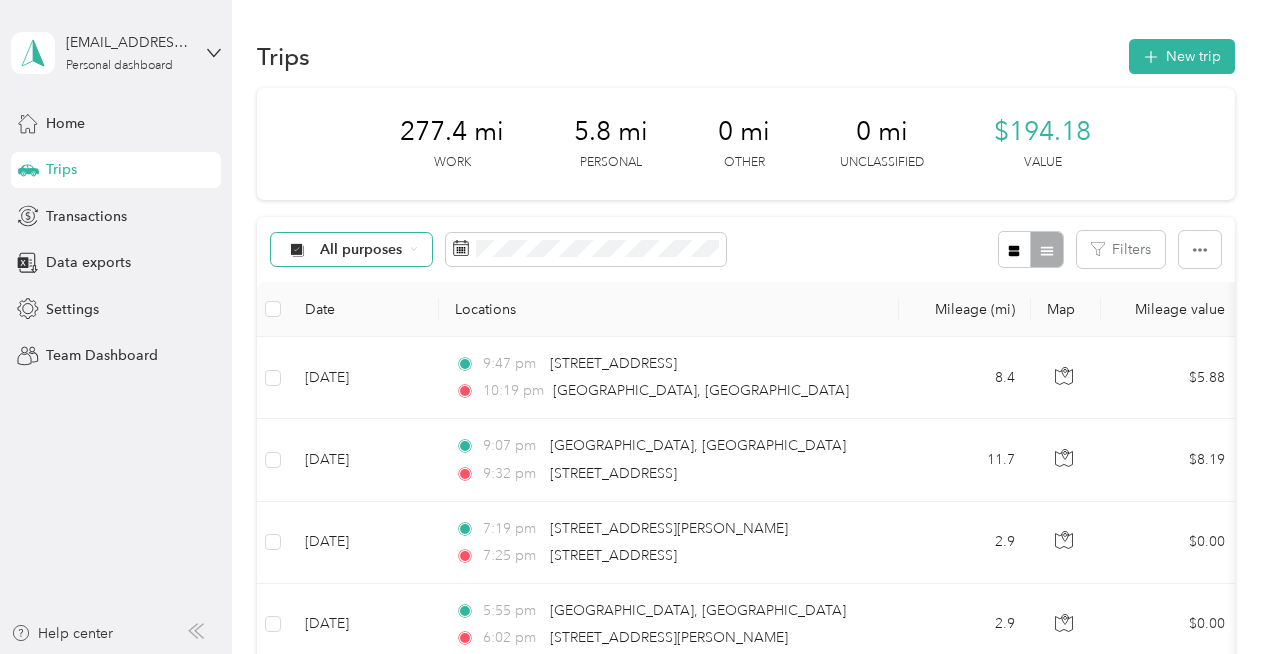 click on "All purposes" at bounding box center [361, 250] 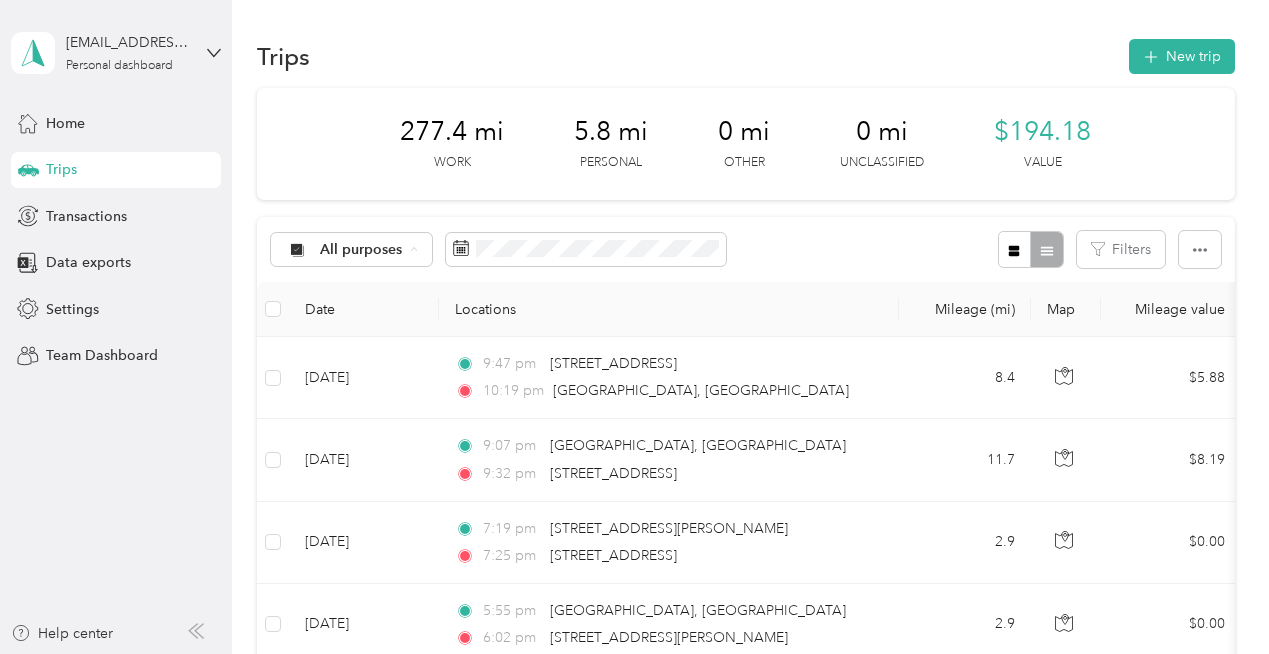 click on "Personal" at bounding box center [351, 390] 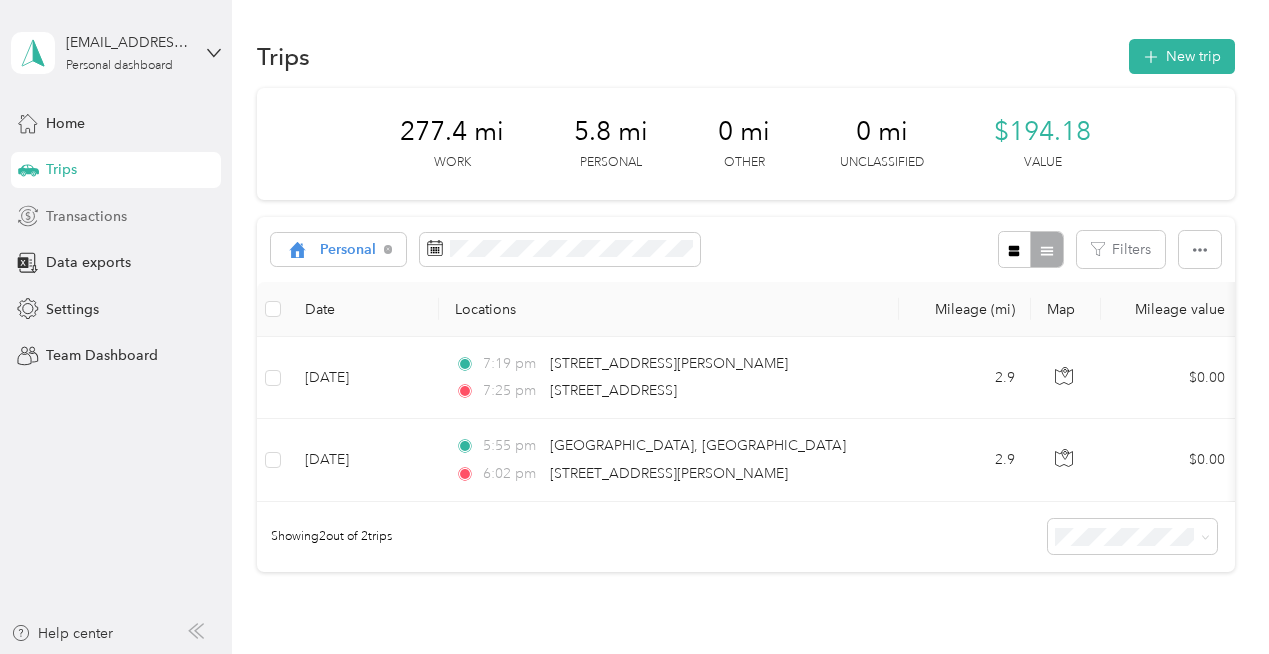 click on "Transactions" at bounding box center (86, 216) 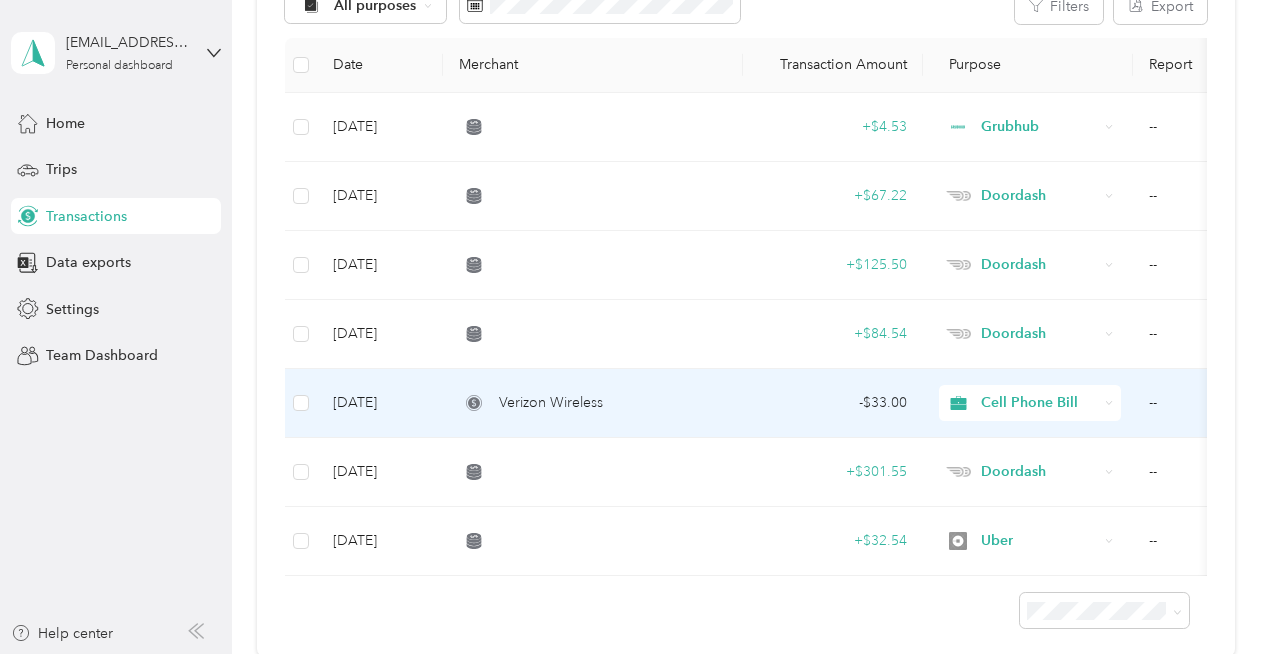 scroll, scrollTop: 0, scrollLeft: 0, axis: both 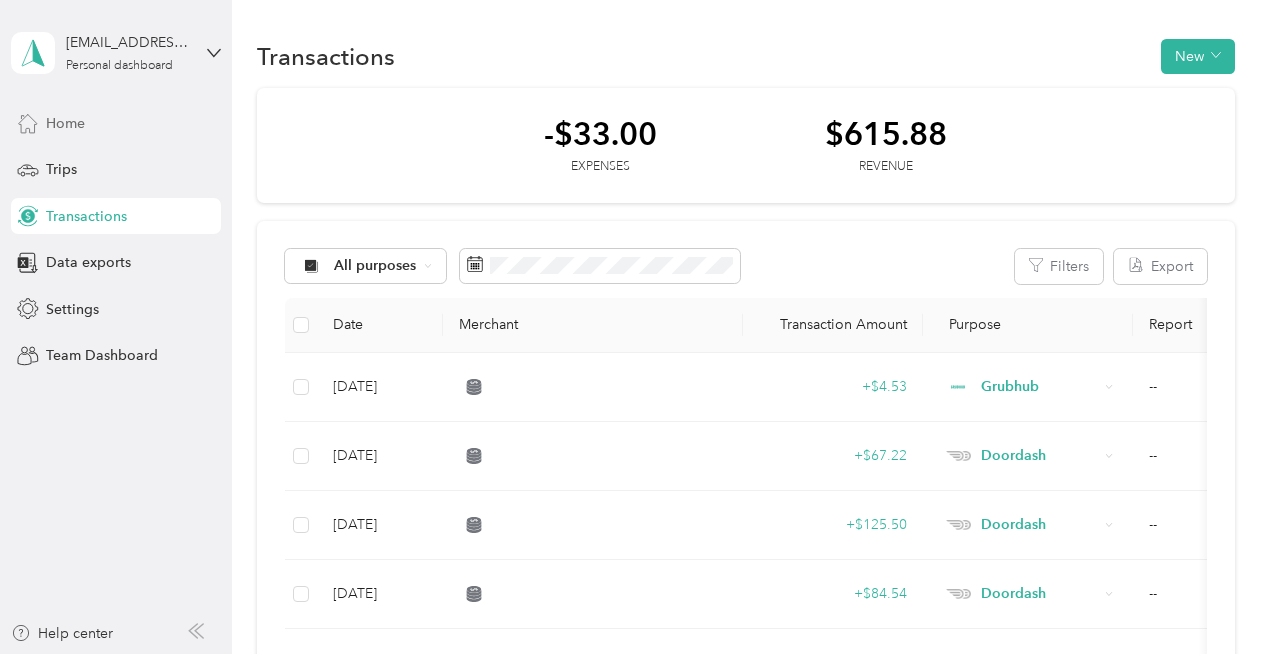 click on "Home" at bounding box center (65, 123) 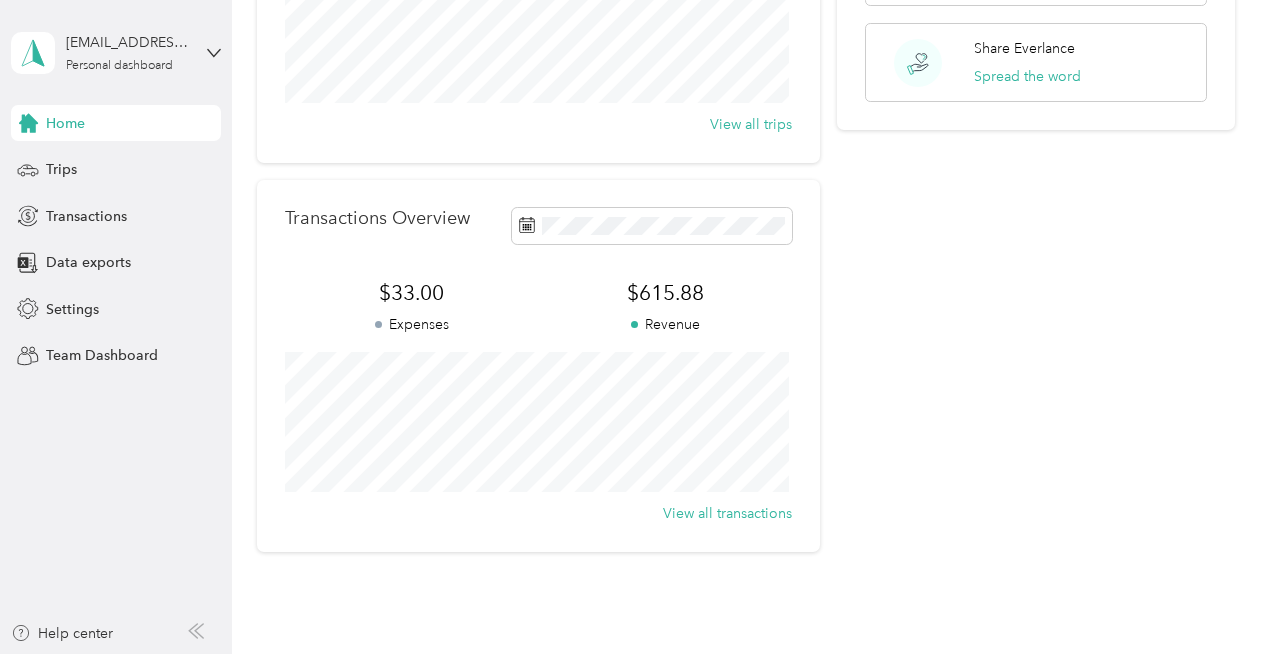 scroll, scrollTop: 442, scrollLeft: 0, axis: vertical 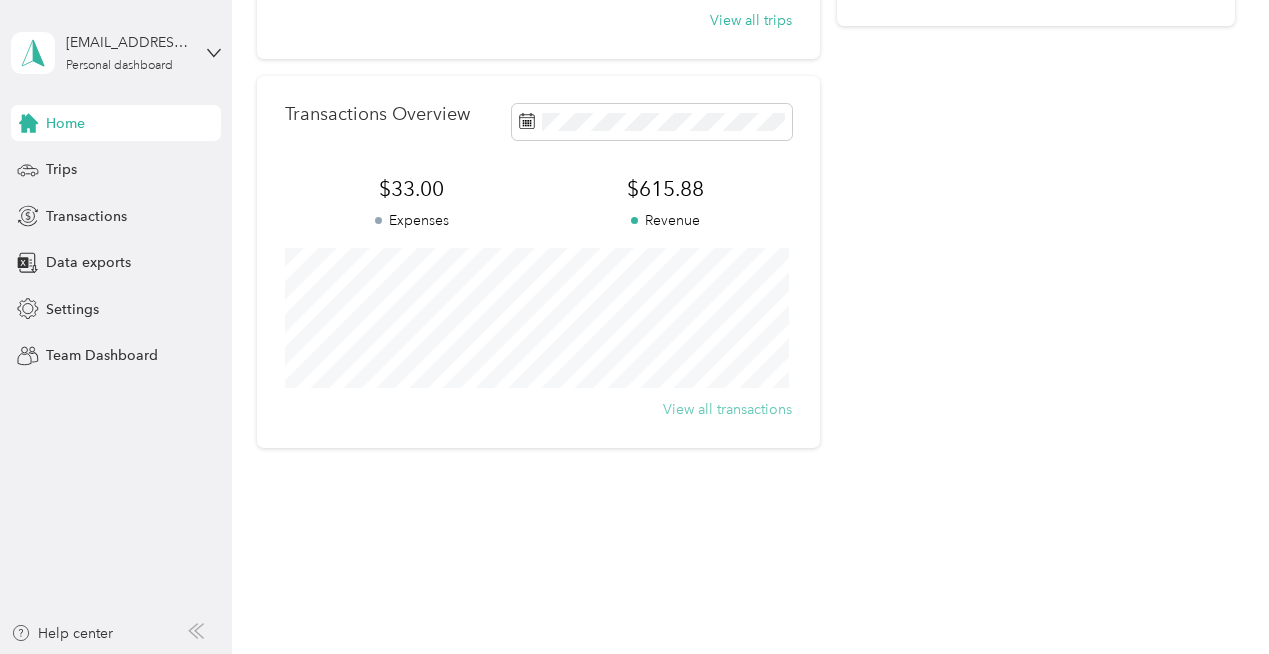 click on "View all transactions" at bounding box center (727, 409) 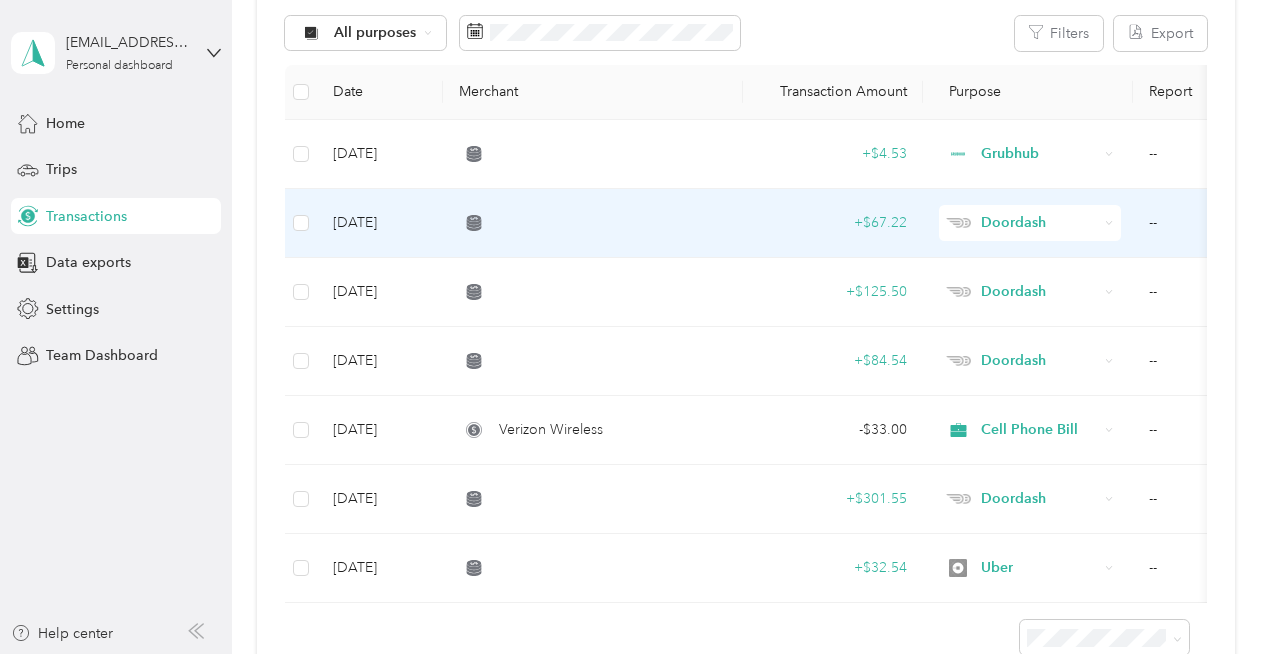 scroll, scrollTop: 166, scrollLeft: 0, axis: vertical 